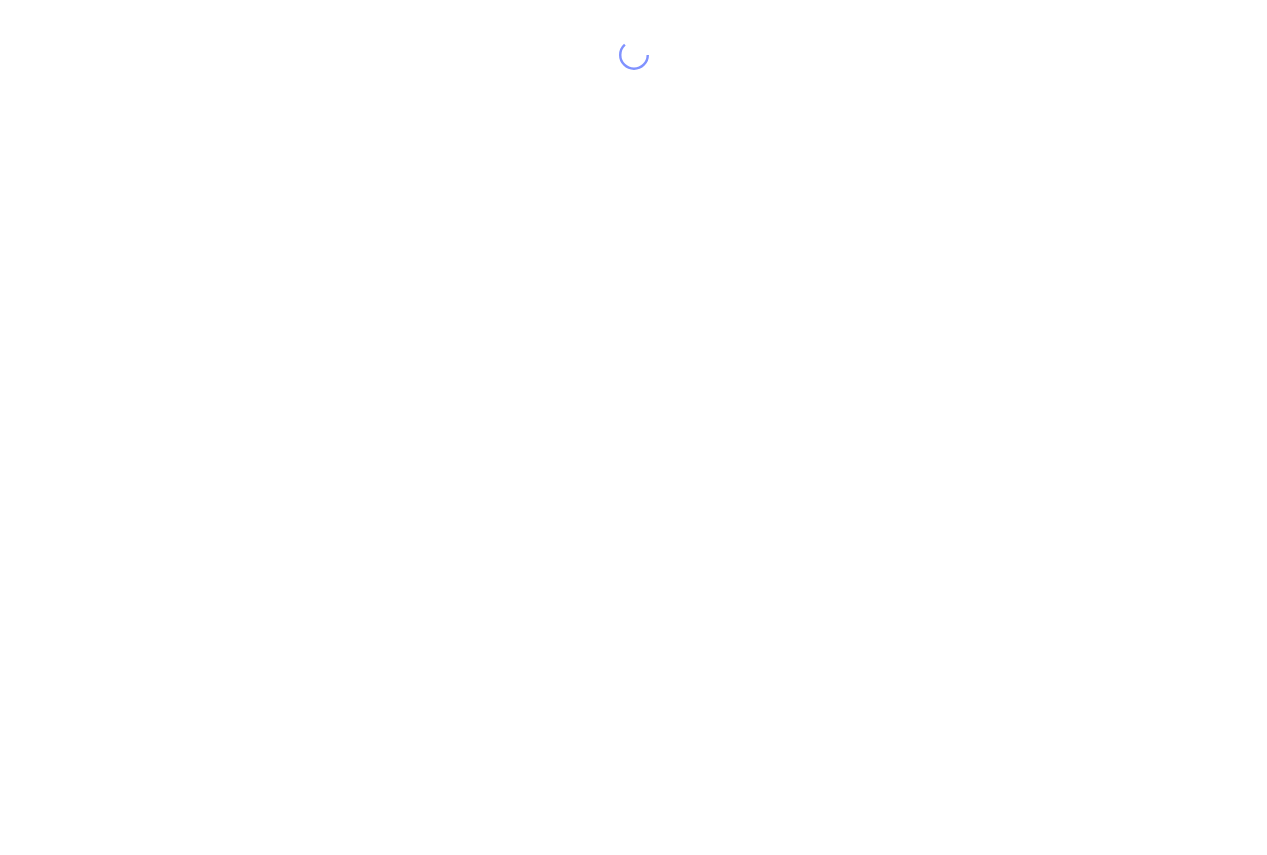 scroll, scrollTop: 0, scrollLeft: 0, axis: both 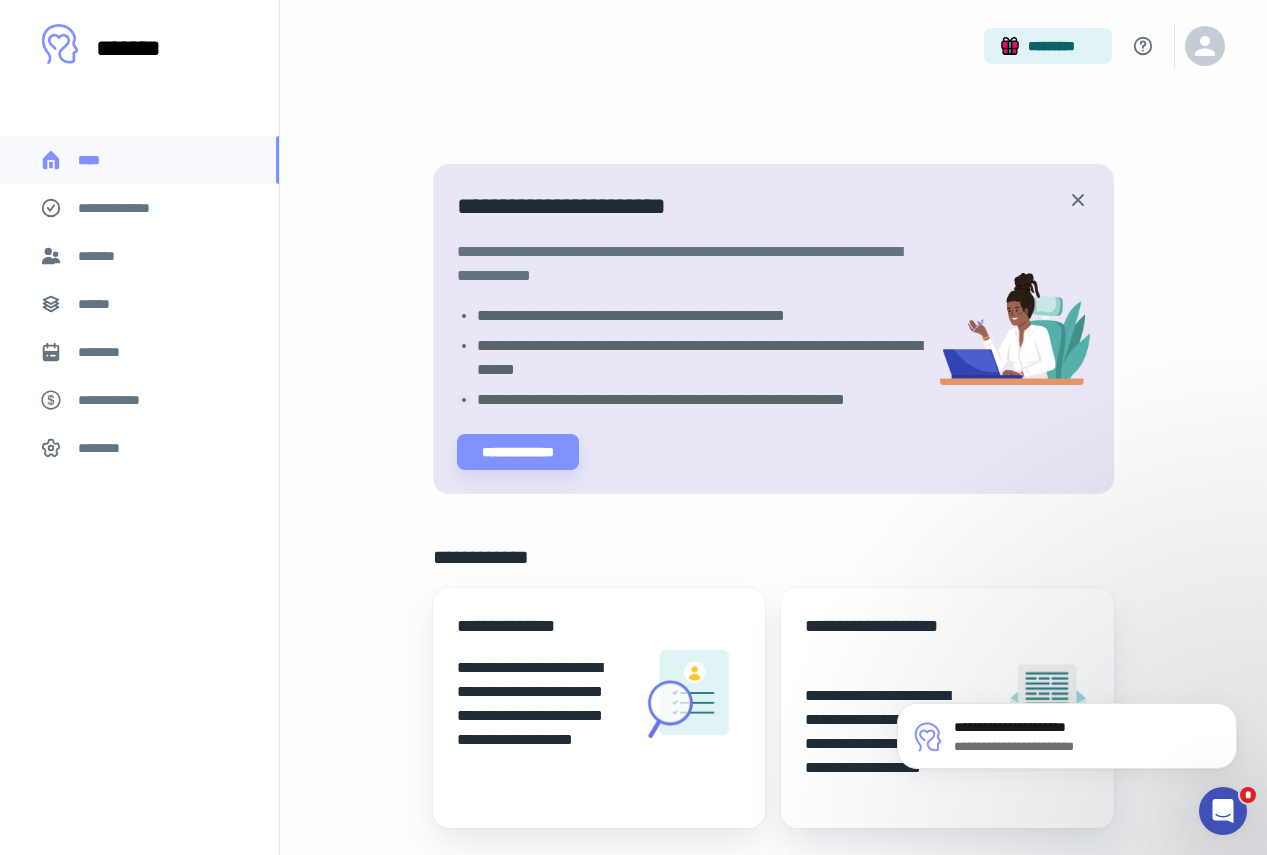 click 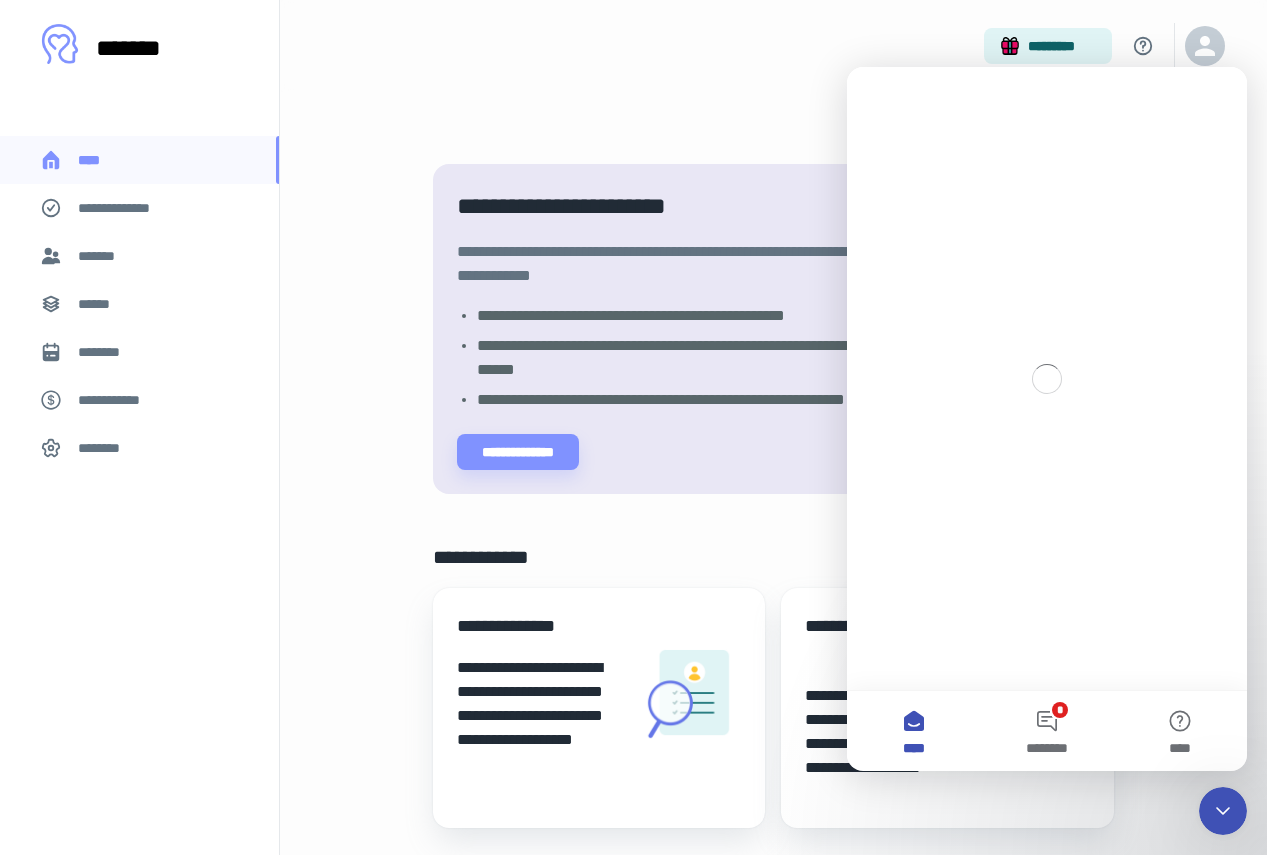 scroll, scrollTop: 0, scrollLeft: 0, axis: both 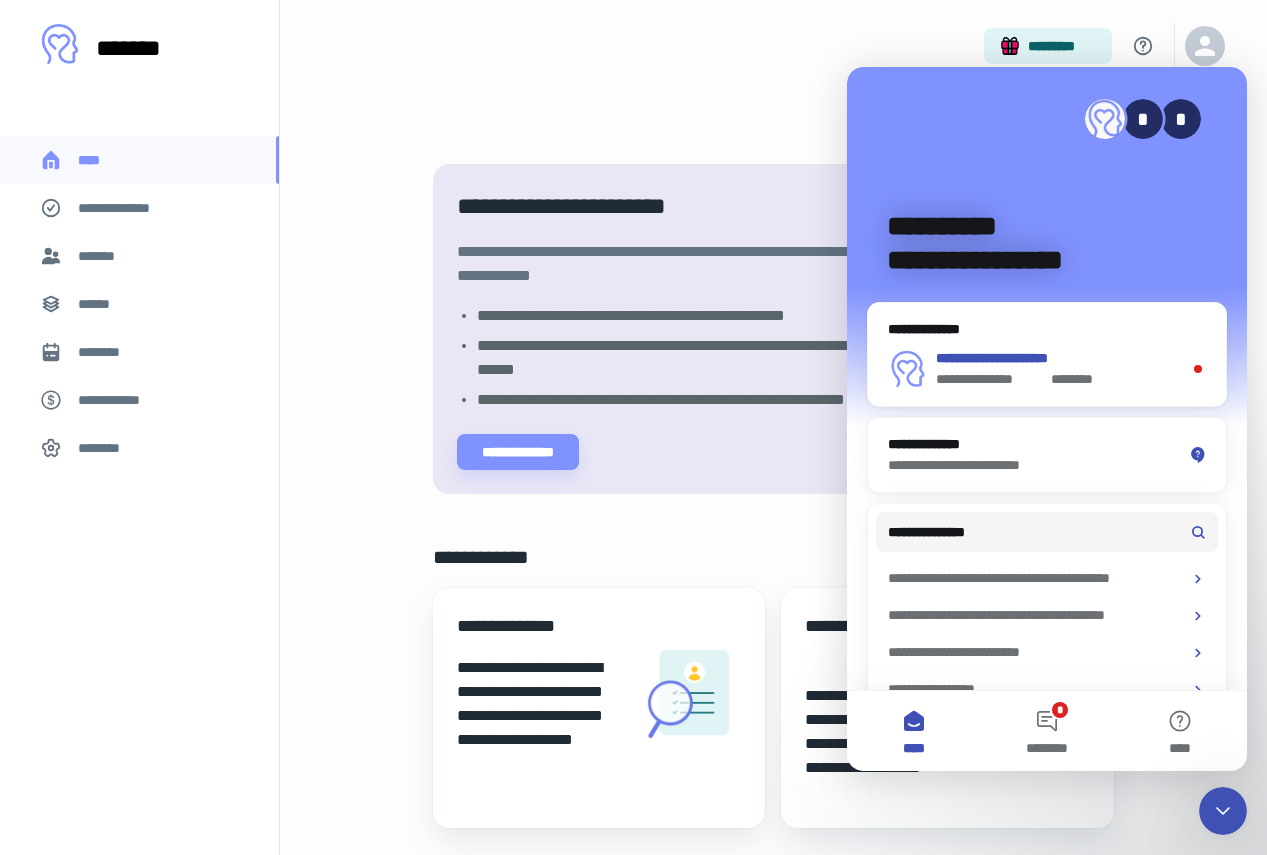 click on "**********" at bounding box center [1059, 358] 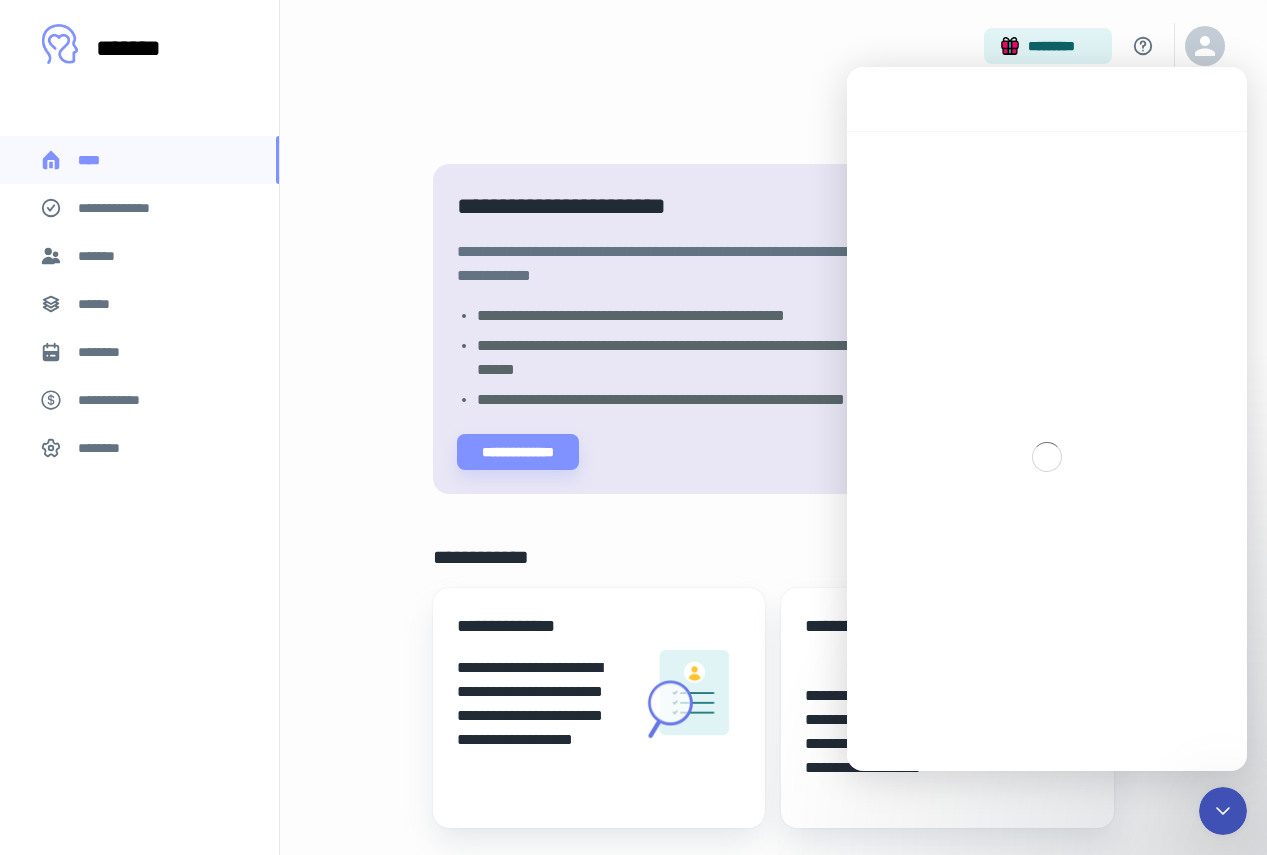 scroll, scrollTop: 3, scrollLeft: 0, axis: vertical 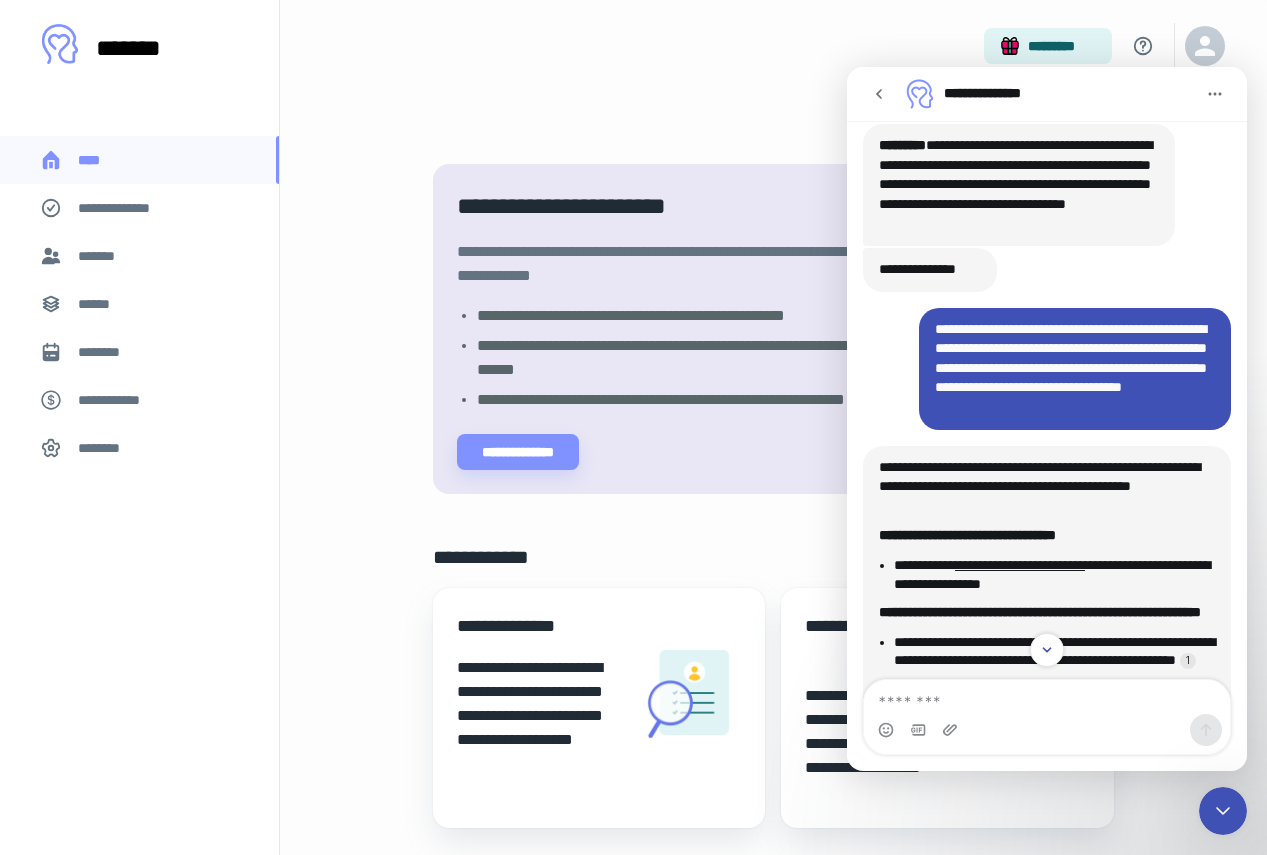 click on "********" at bounding box center [105, 448] 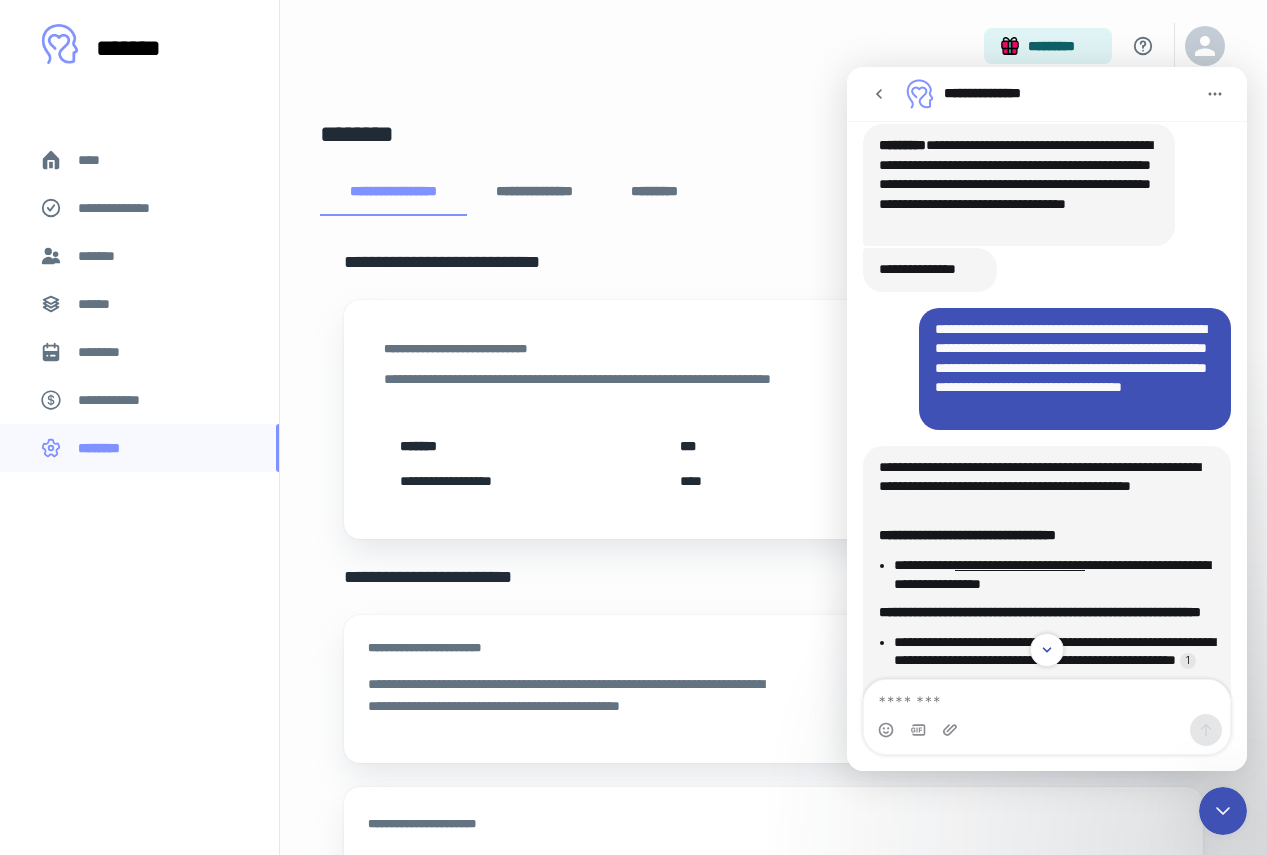click on "*********" at bounding box center (655, 192) 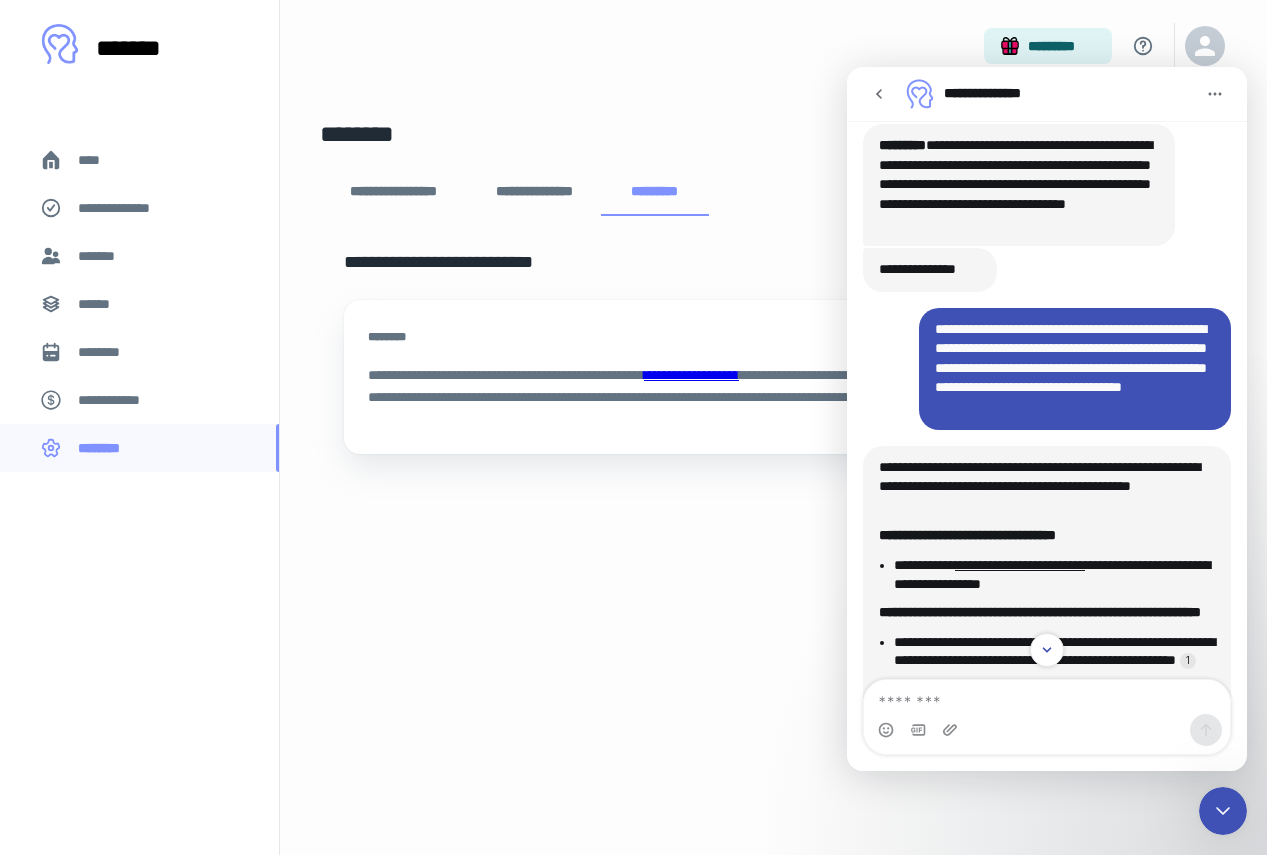 click on "**********" at bounding box center (534, 192) 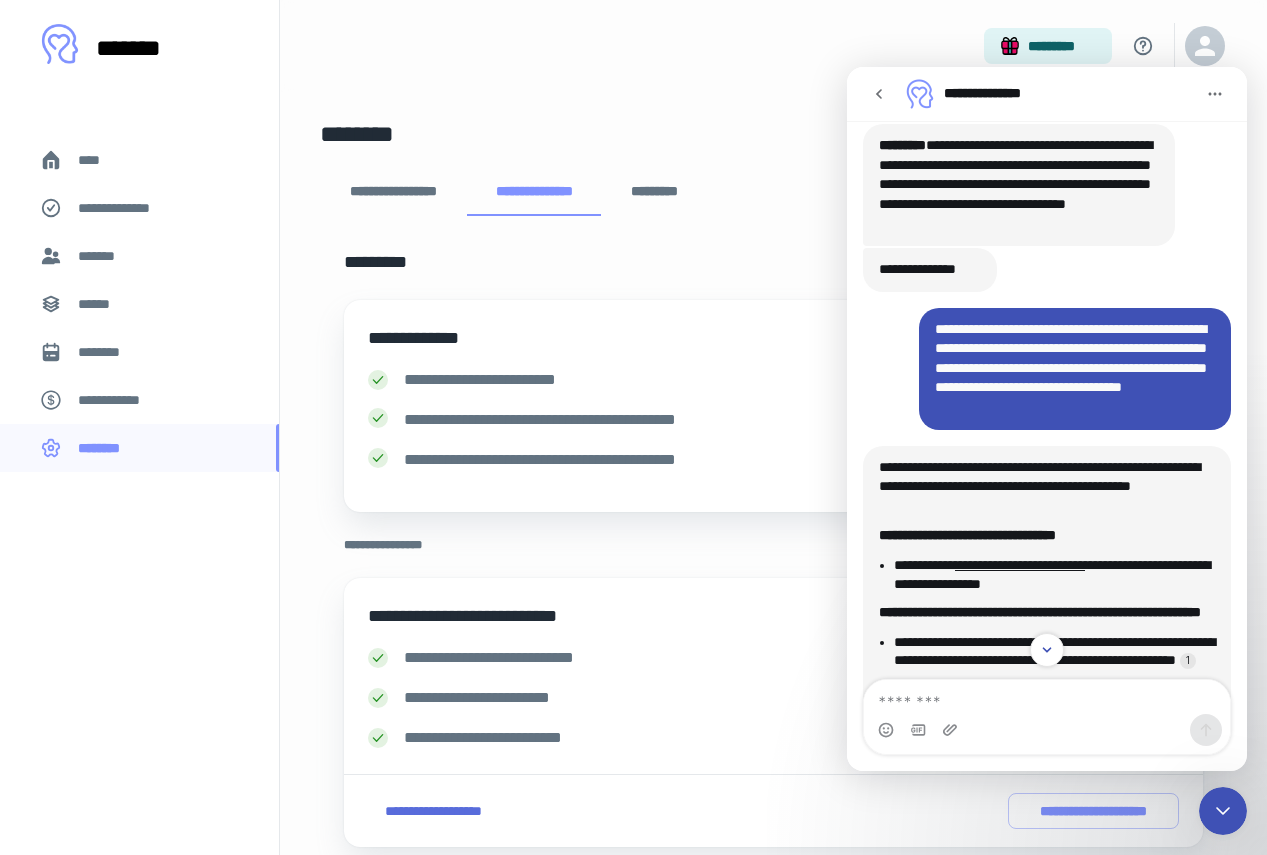 click on "[FIRST] [LAST] [ADDRESS] [CITY], [STATE] [ZIP] [COUNTRY] [PHONE] [EMAIL] [WEBSITE] [COMPANY] [PRODUCT] [PRICE] [DATE] [TIME]" at bounding box center (1047, 751) 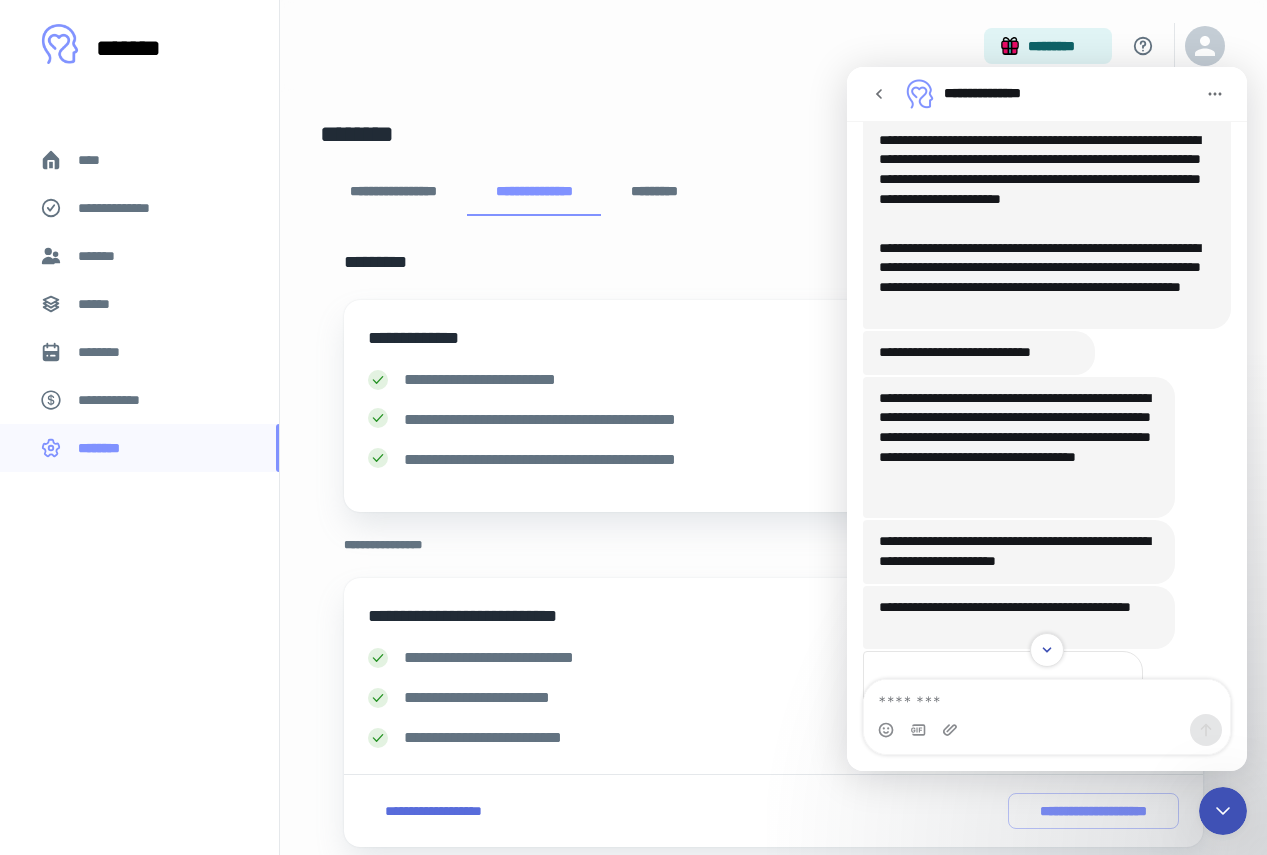 scroll, scrollTop: 738, scrollLeft: 0, axis: vertical 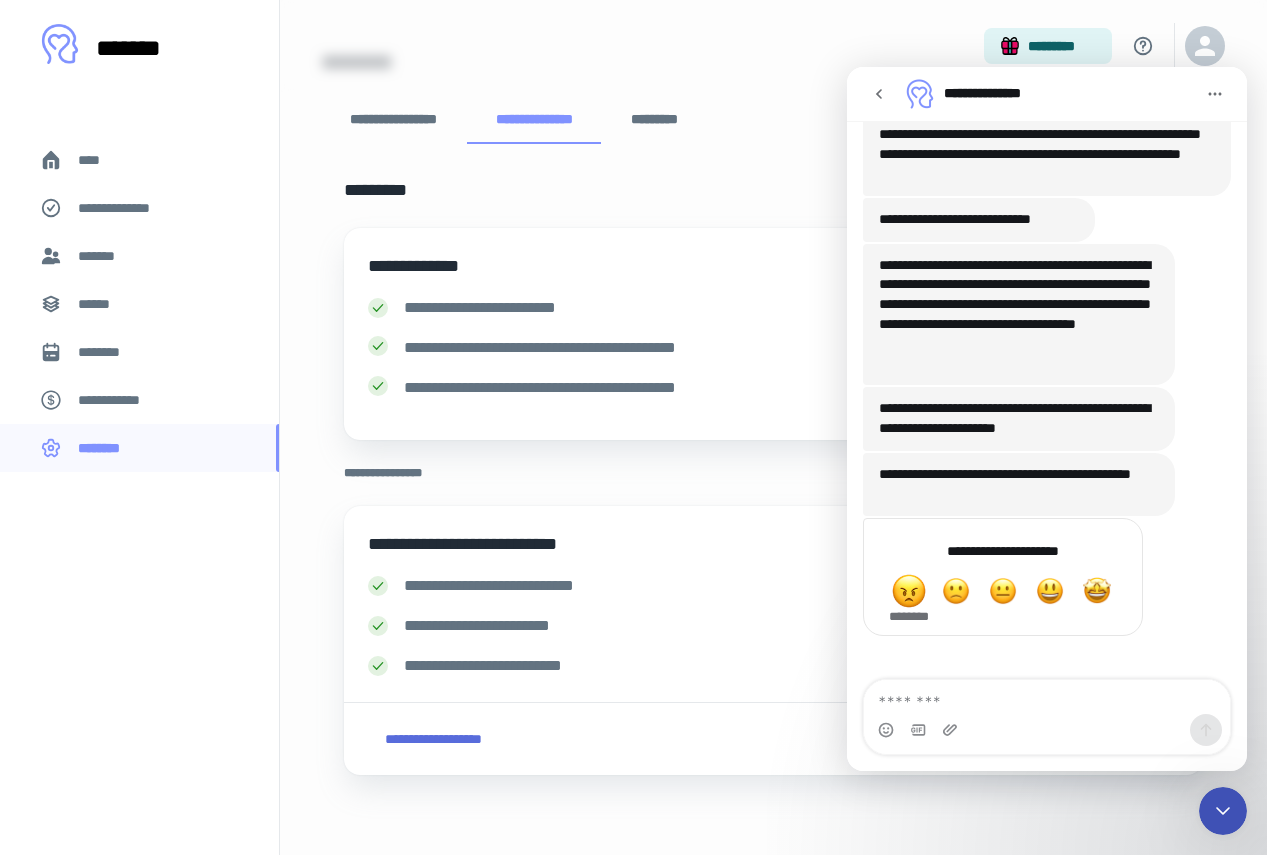 click at bounding box center [909, 591] 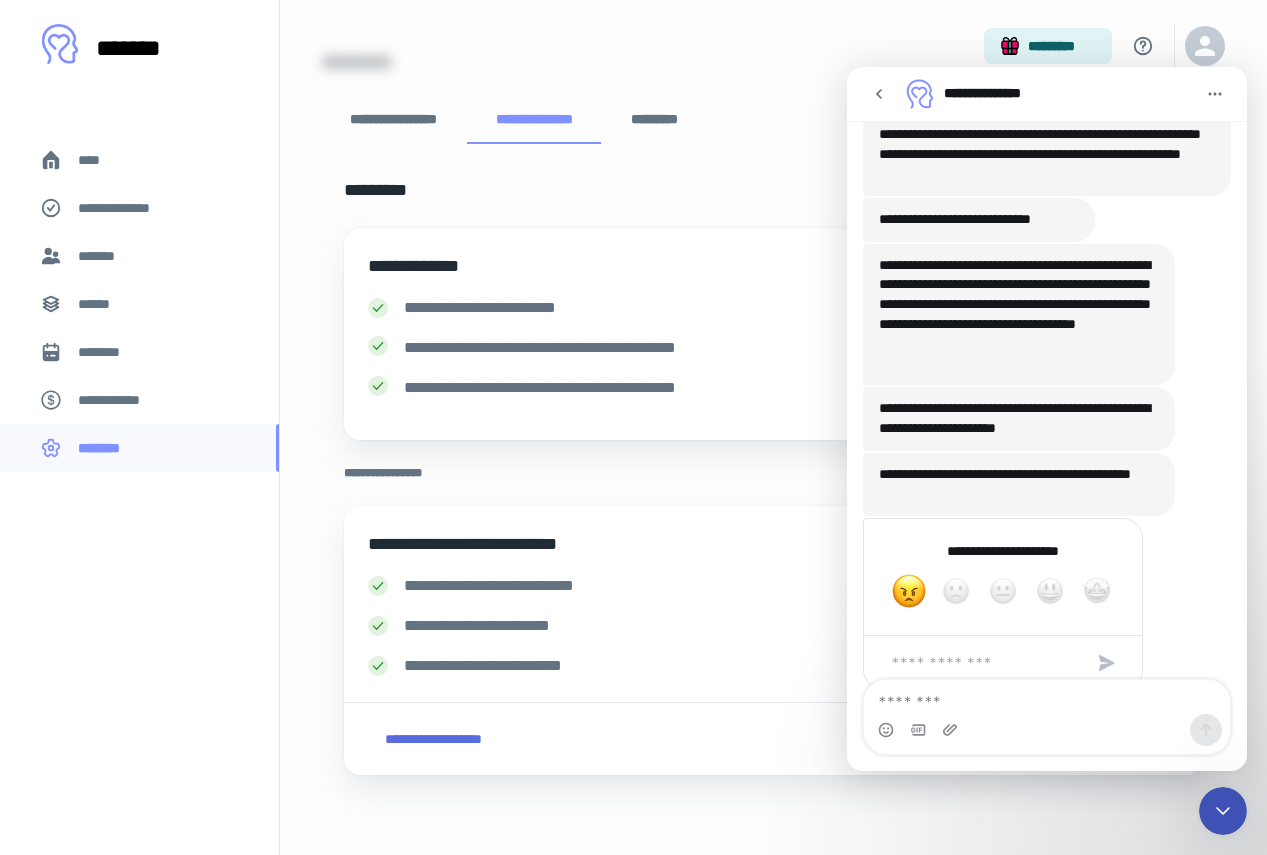 click at bounding box center [879, 94] 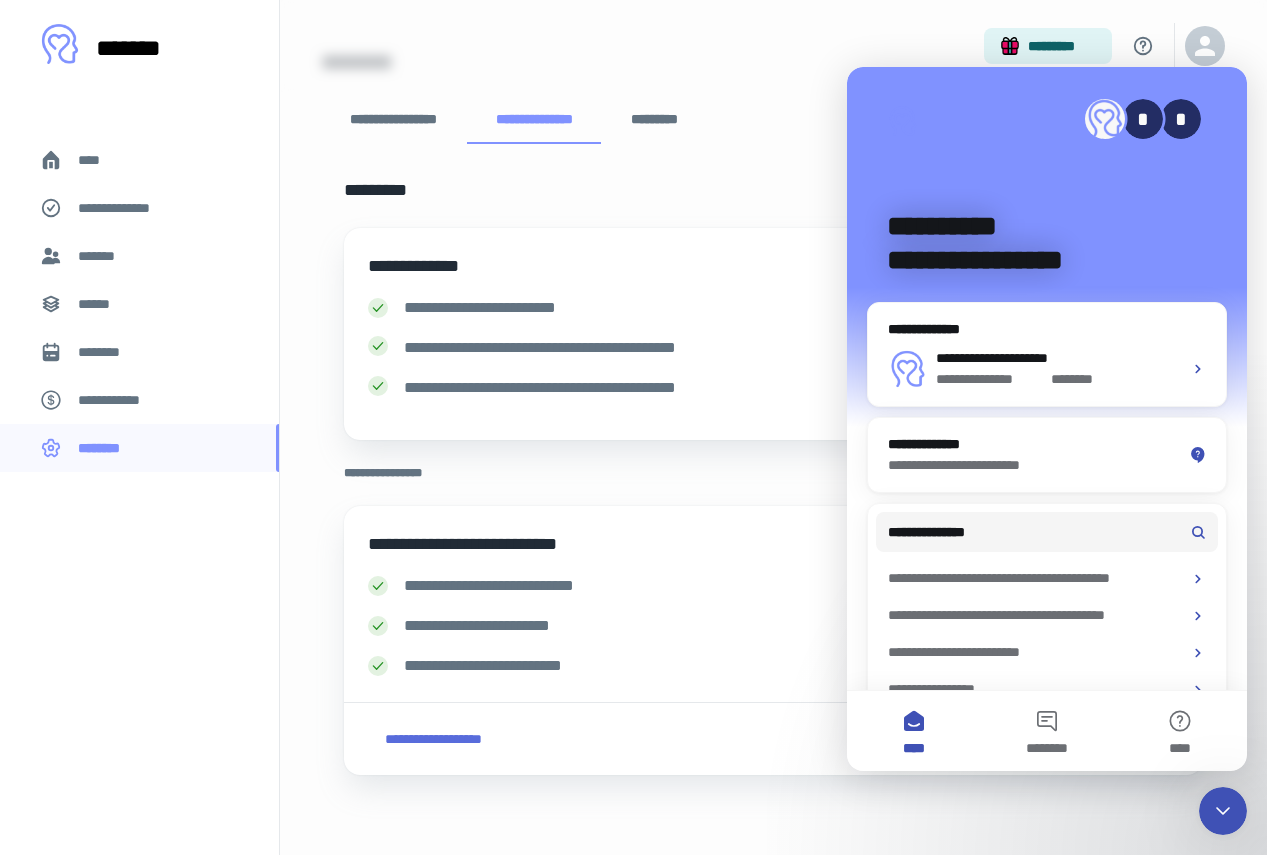 scroll, scrollTop: 0, scrollLeft: 0, axis: both 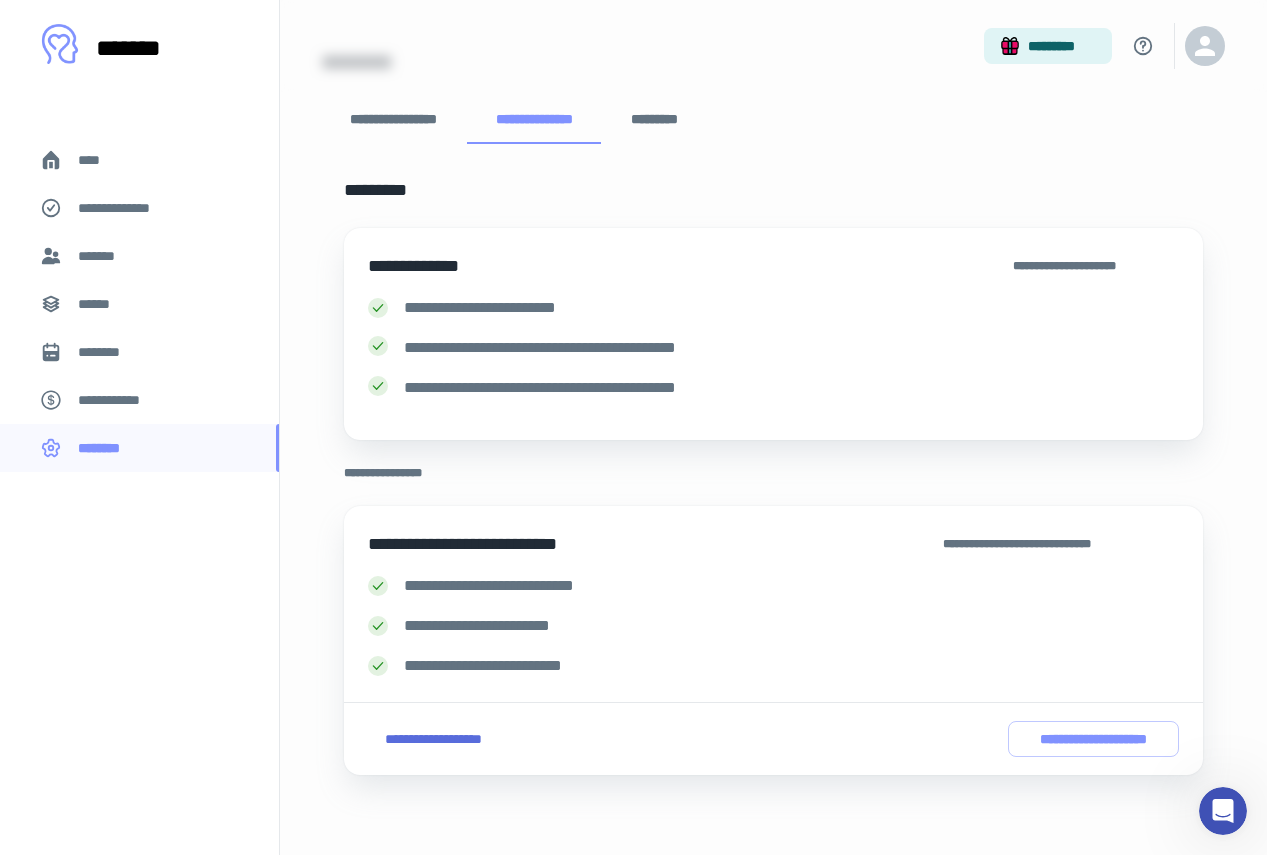 click on "[FIRST] [LAST] [ADDRESS] [CITY], [STATE] [ZIP] [COUNTRY] [PHONE] [EMAIL] [WEBSITE] [COMPANY] [PRODUCT] [PRICE] [DATE] [TIME]" at bounding box center (773, 409) 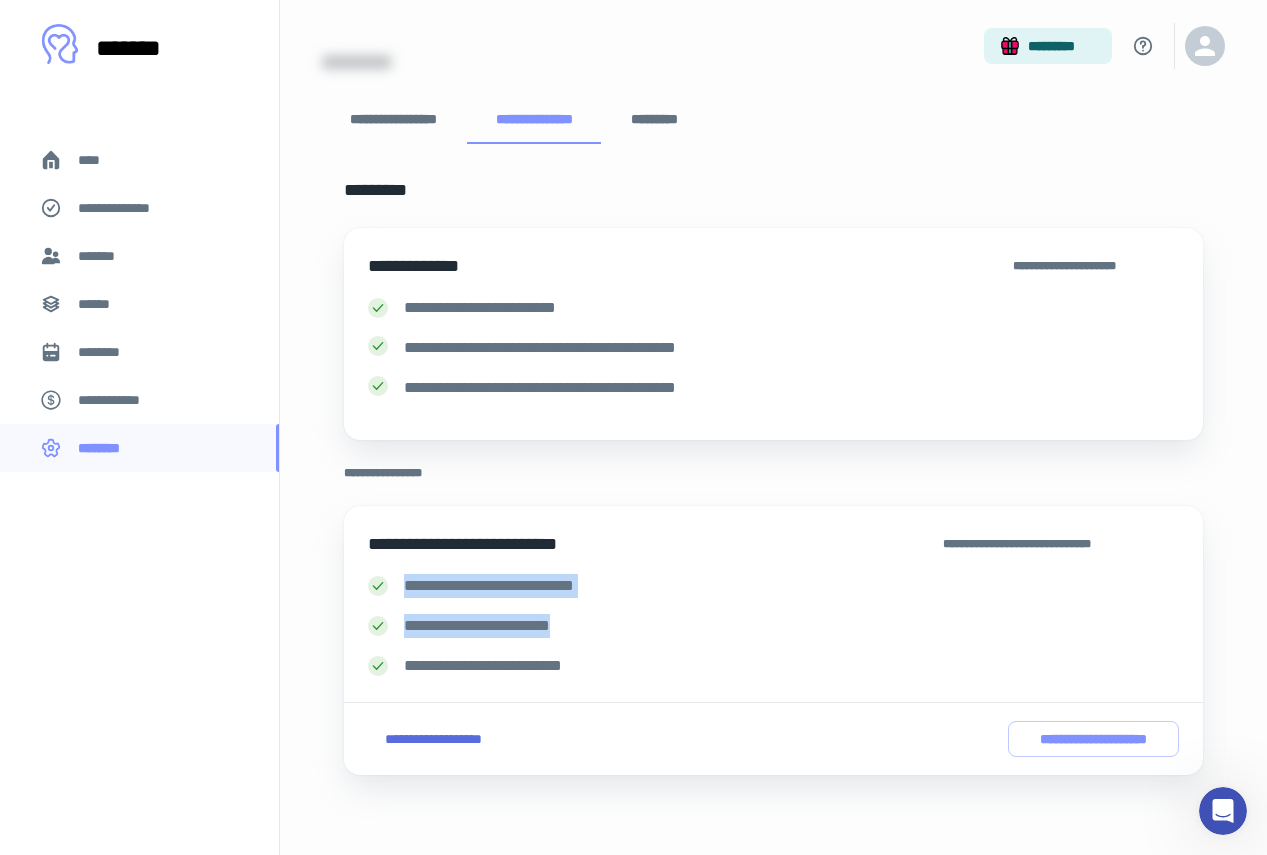 drag, startPoint x: 1235, startPoint y: 571, endPoint x: 1266, endPoint y: 633, distance: 69.31811 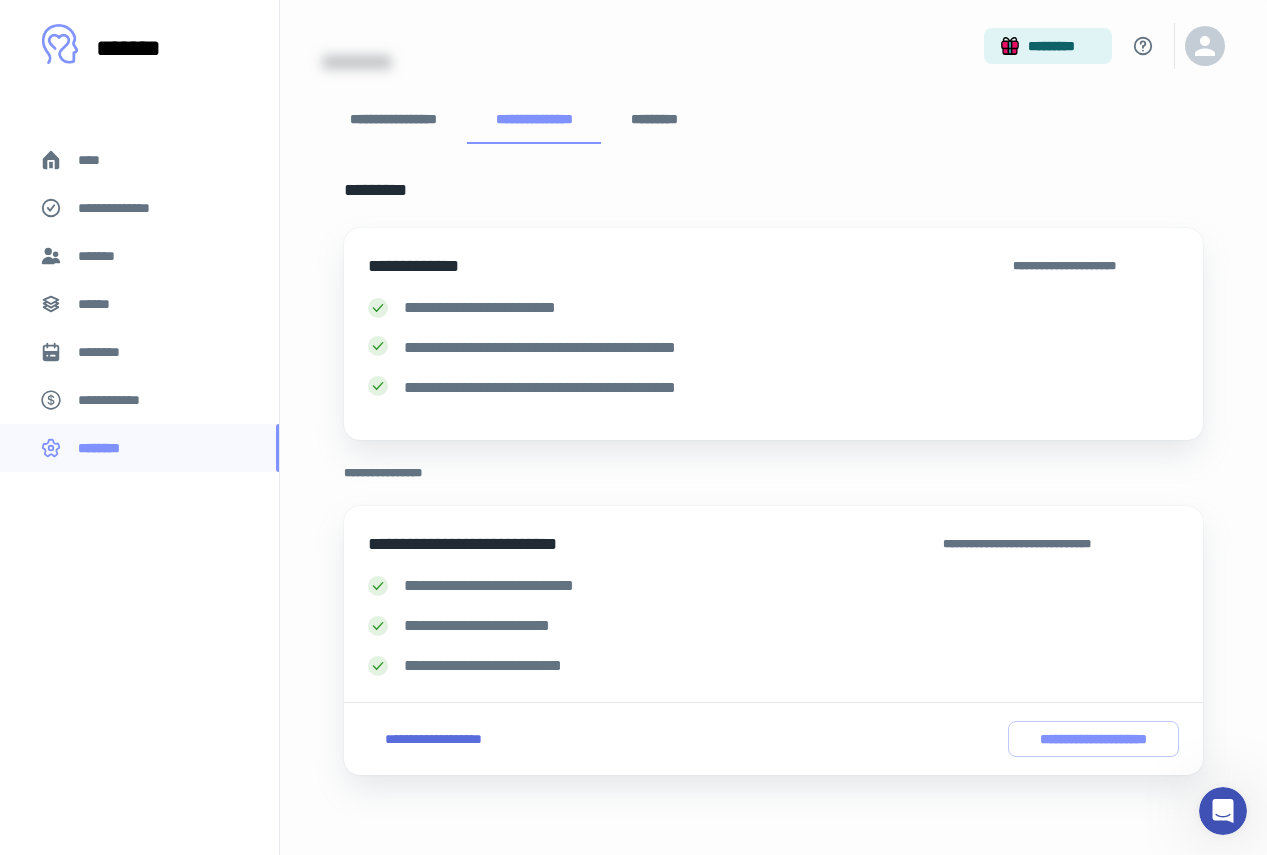 click on "[FIRST] [LAST] [ADDRESS] [CITY], [STATE] [ZIP] [COUNTRY] [PHONE] [EMAIL] [WEBSITE] [COMPANY] [PRODUCT] [PRICE] [DATE] [TIME]" at bounding box center (773, 409) 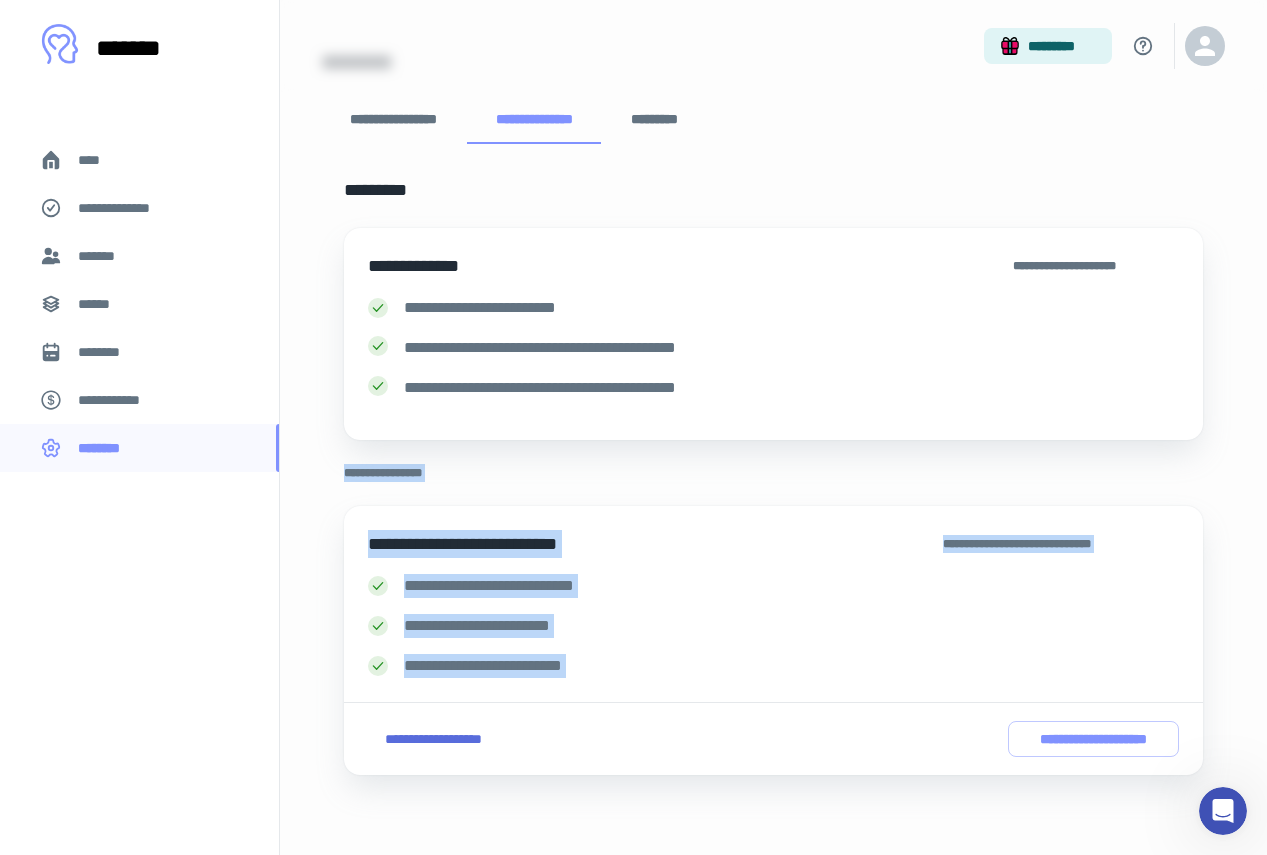 drag, startPoint x: 343, startPoint y: 452, endPoint x: 598, endPoint y: 880, distance: 498.20578 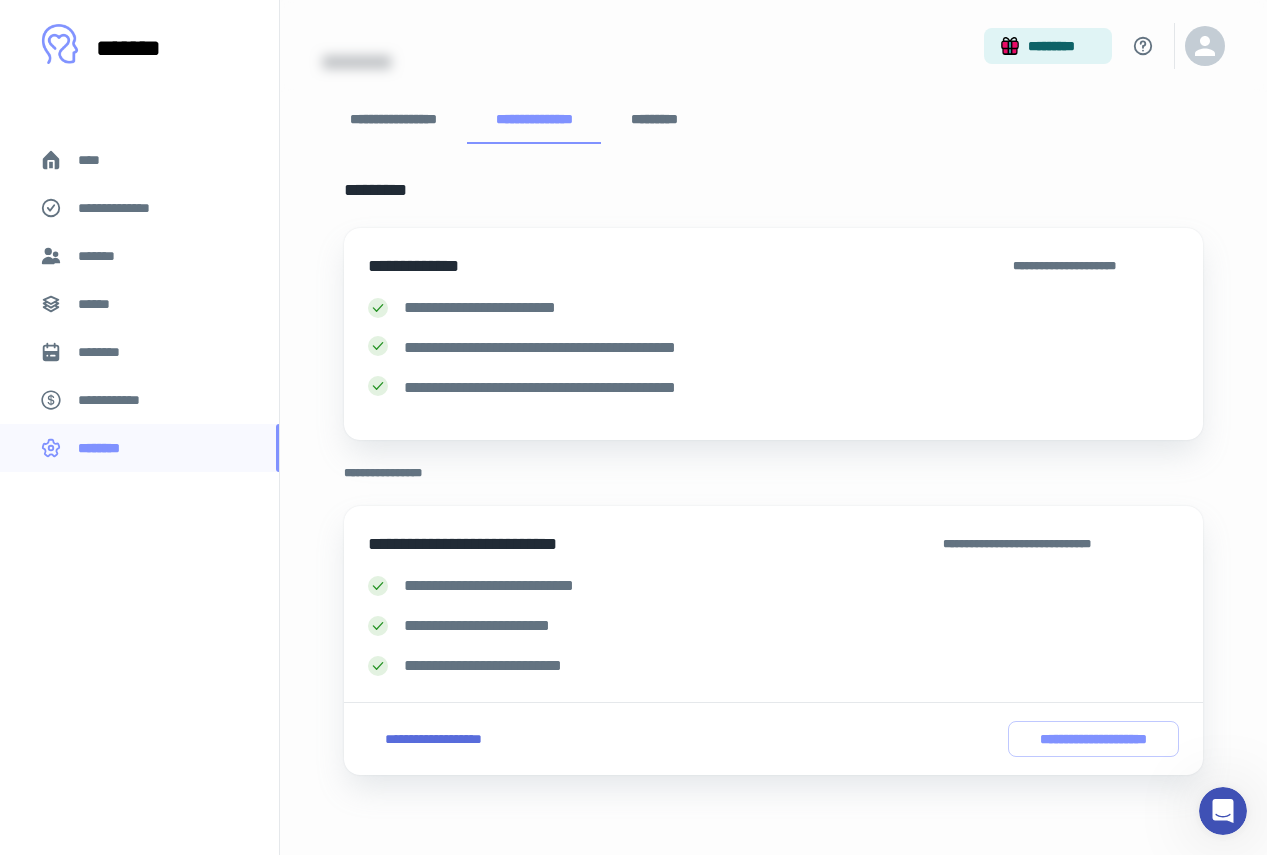 click on "**********" at bounding box center [773, 120] 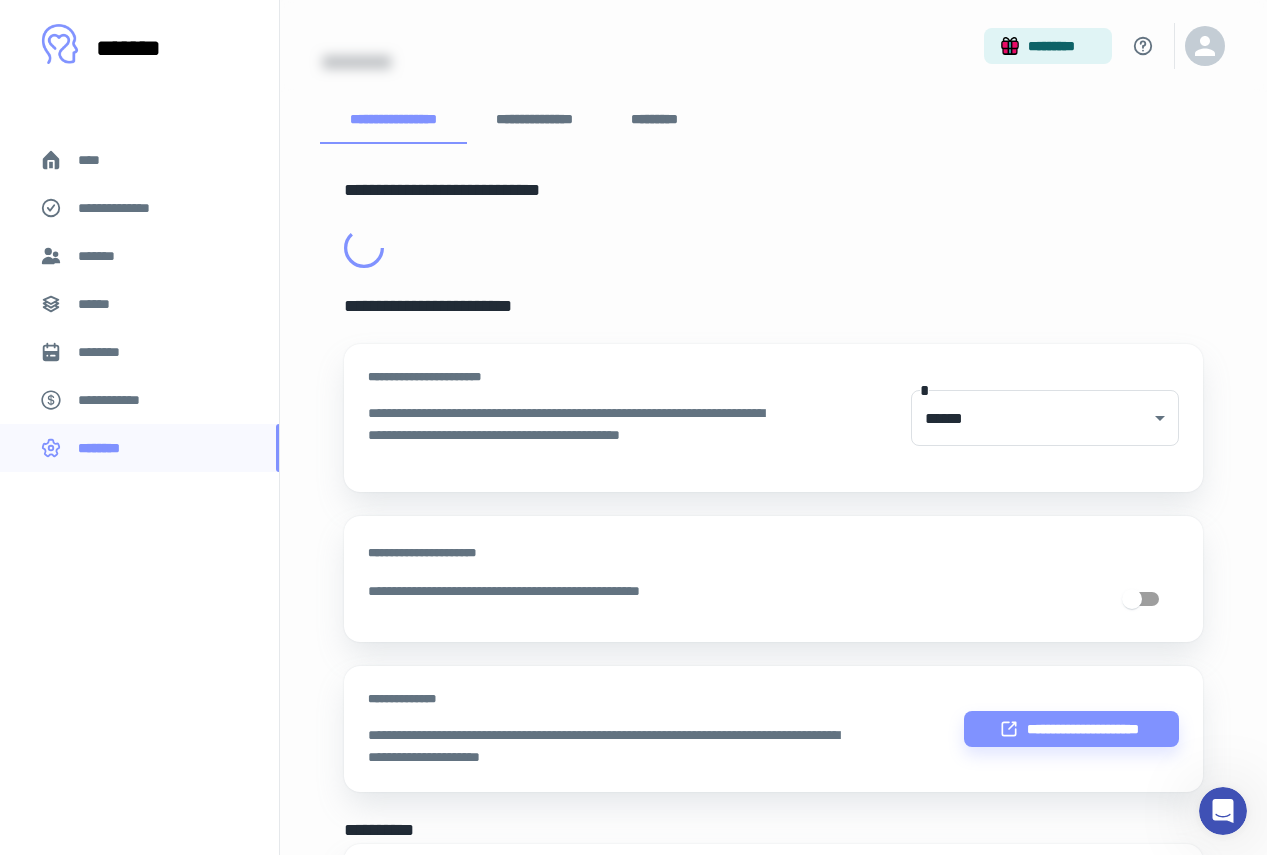 scroll, scrollTop: 0, scrollLeft: 0, axis: both 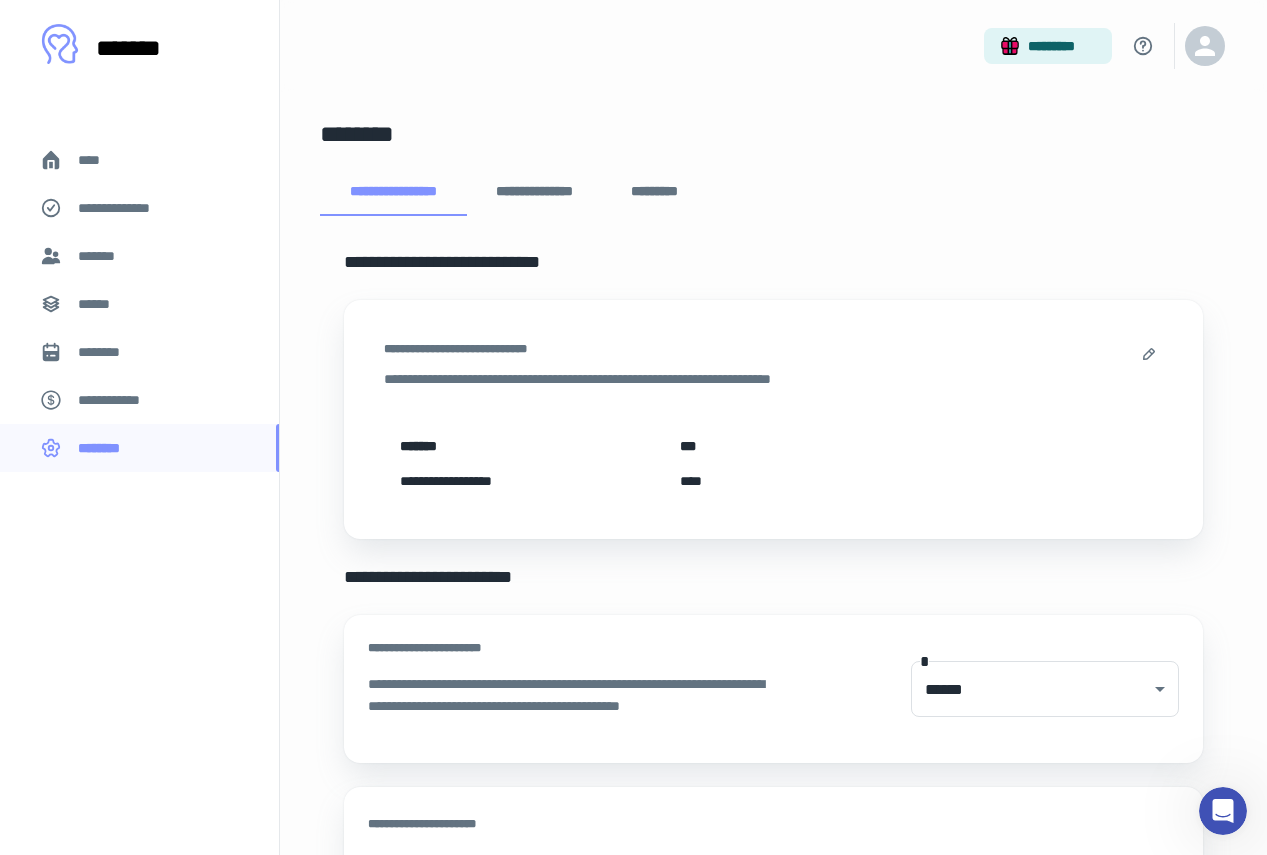 click on "**********" at bounding box center [119, 400] 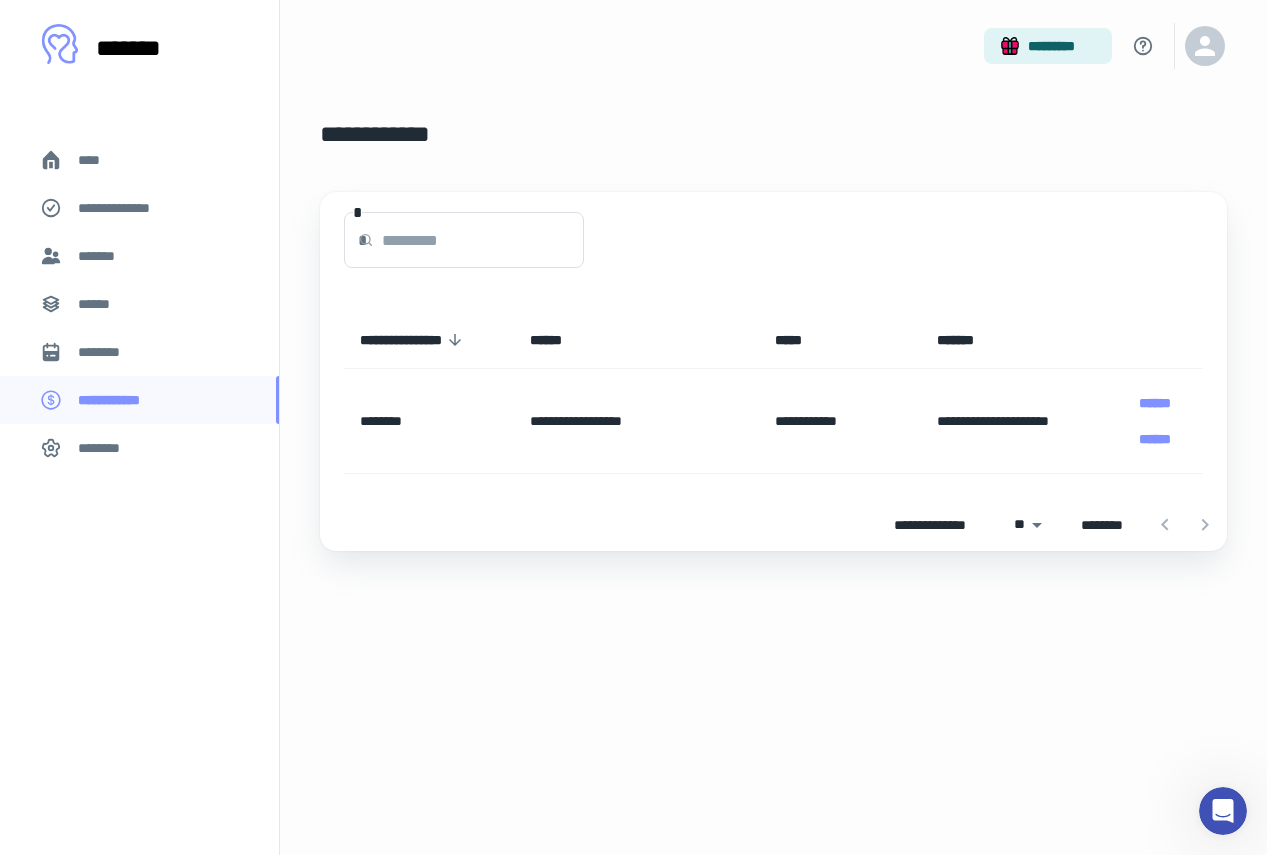 click on "********" at bounding box center (107, 352) 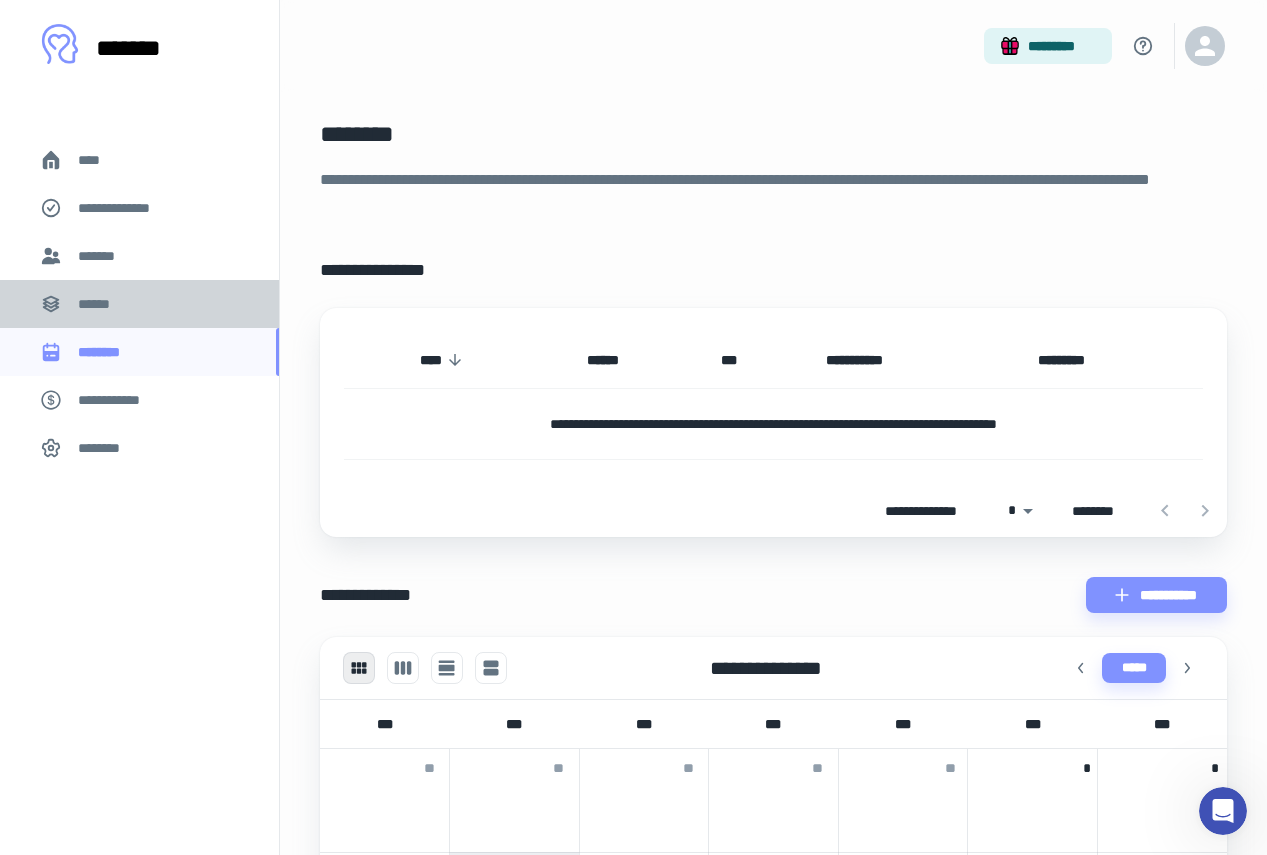 click on "******" at bounding box center [100, 304] 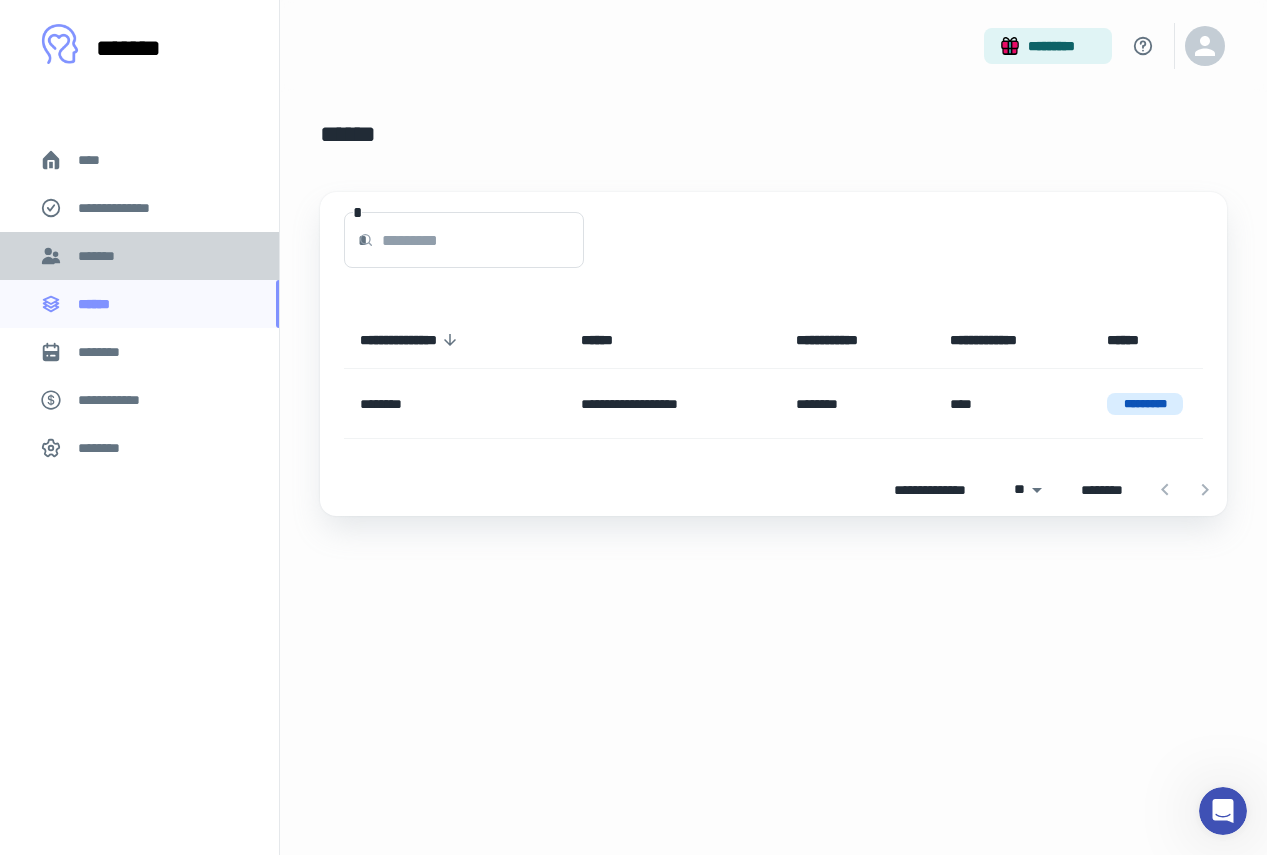 click on "*******" at bounding box center (139, 256) 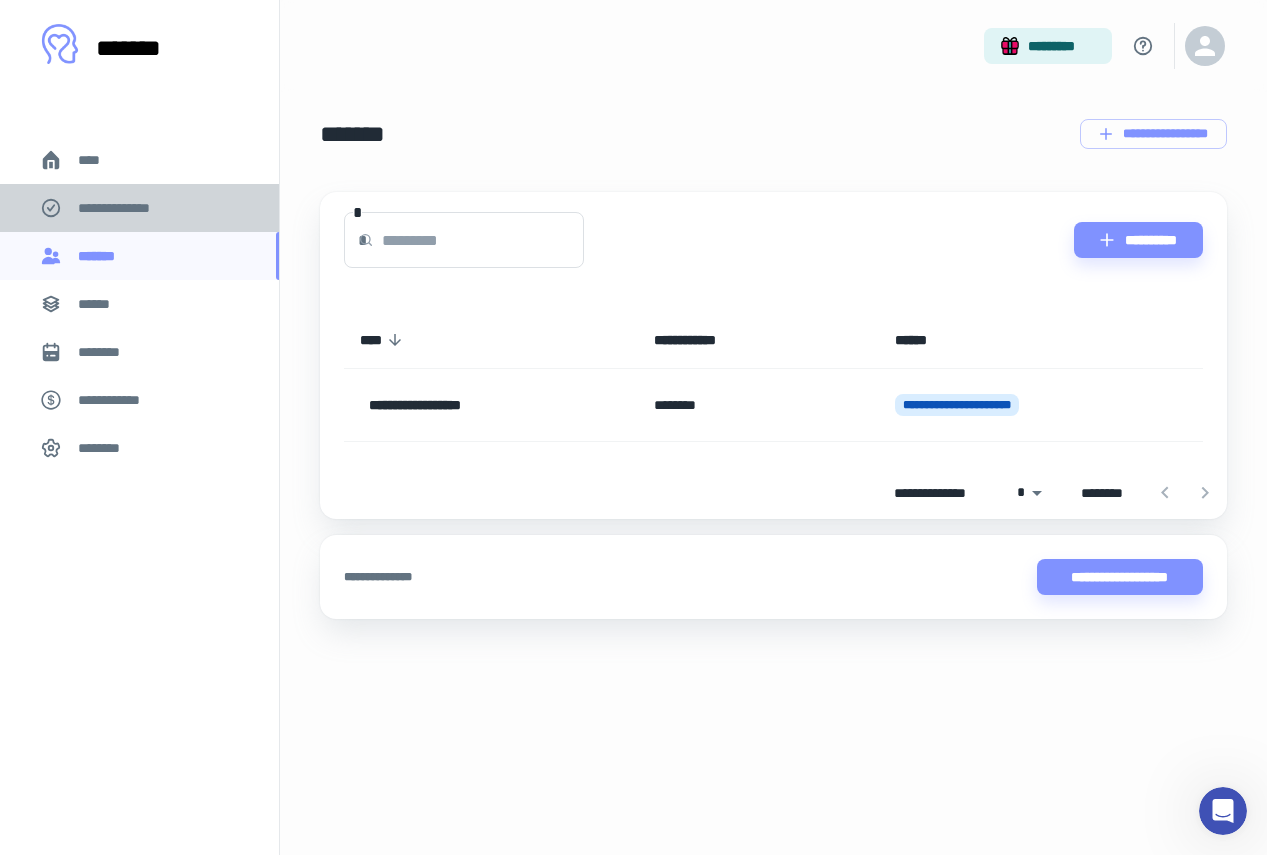 click on "**********" at bounding box center (127, 208) 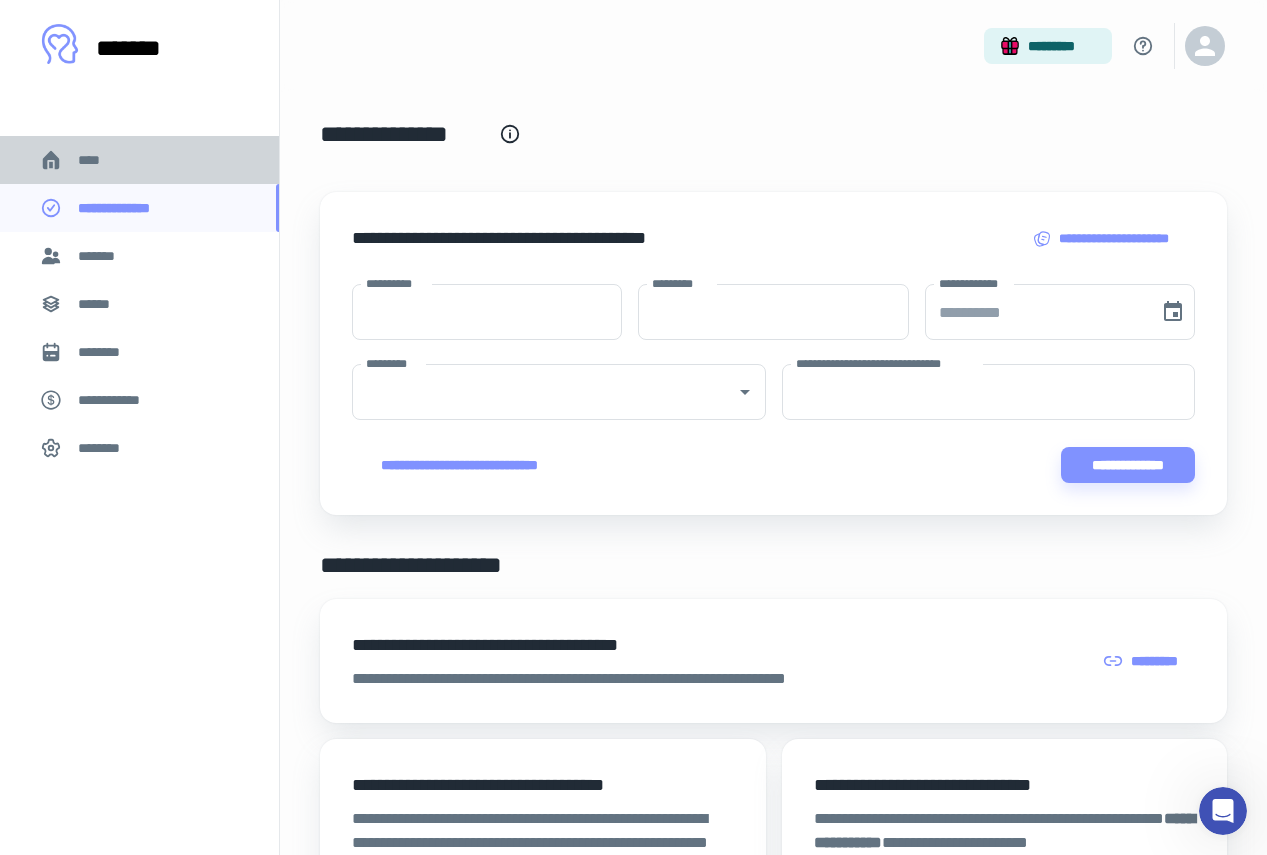 click on "****" at bounding box center (97, 160) 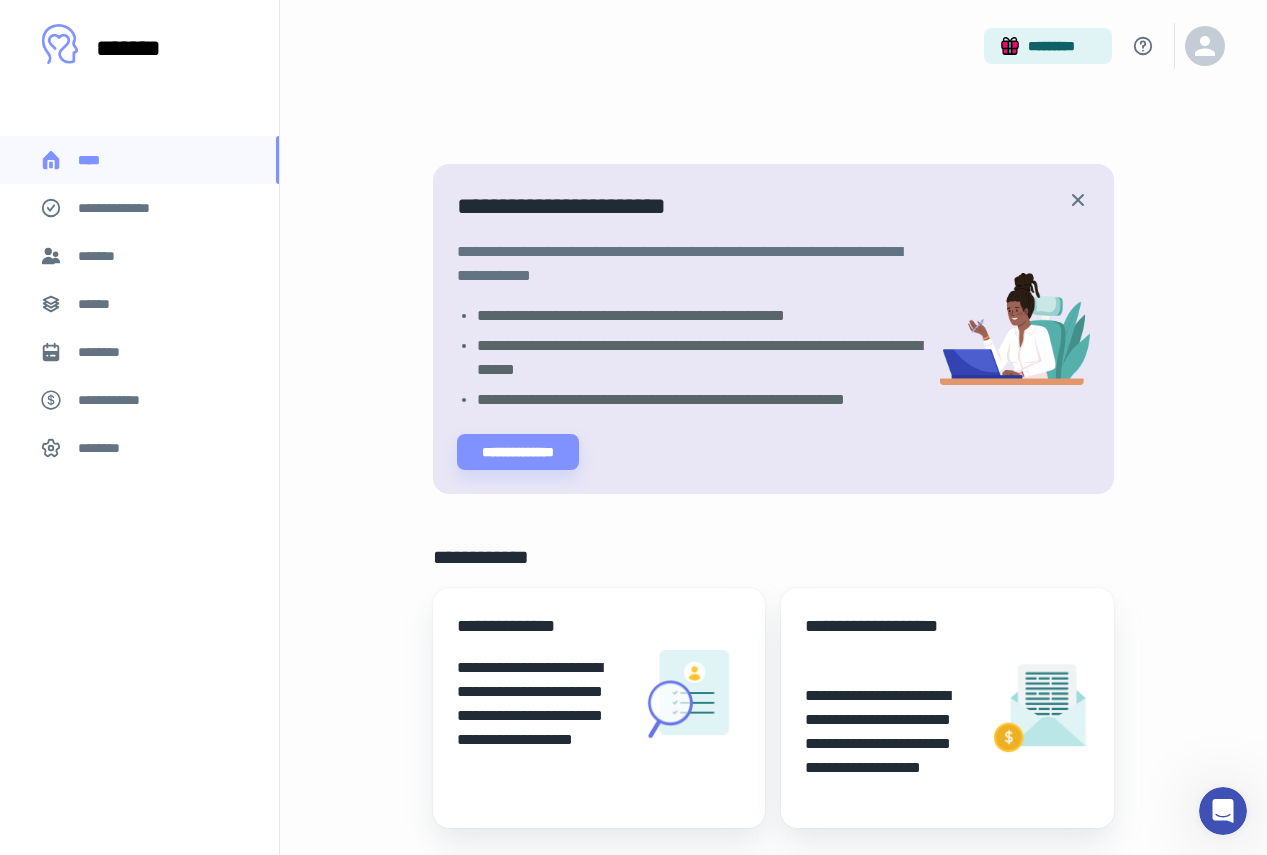 click on "**********" at bounding box center (773, 557) 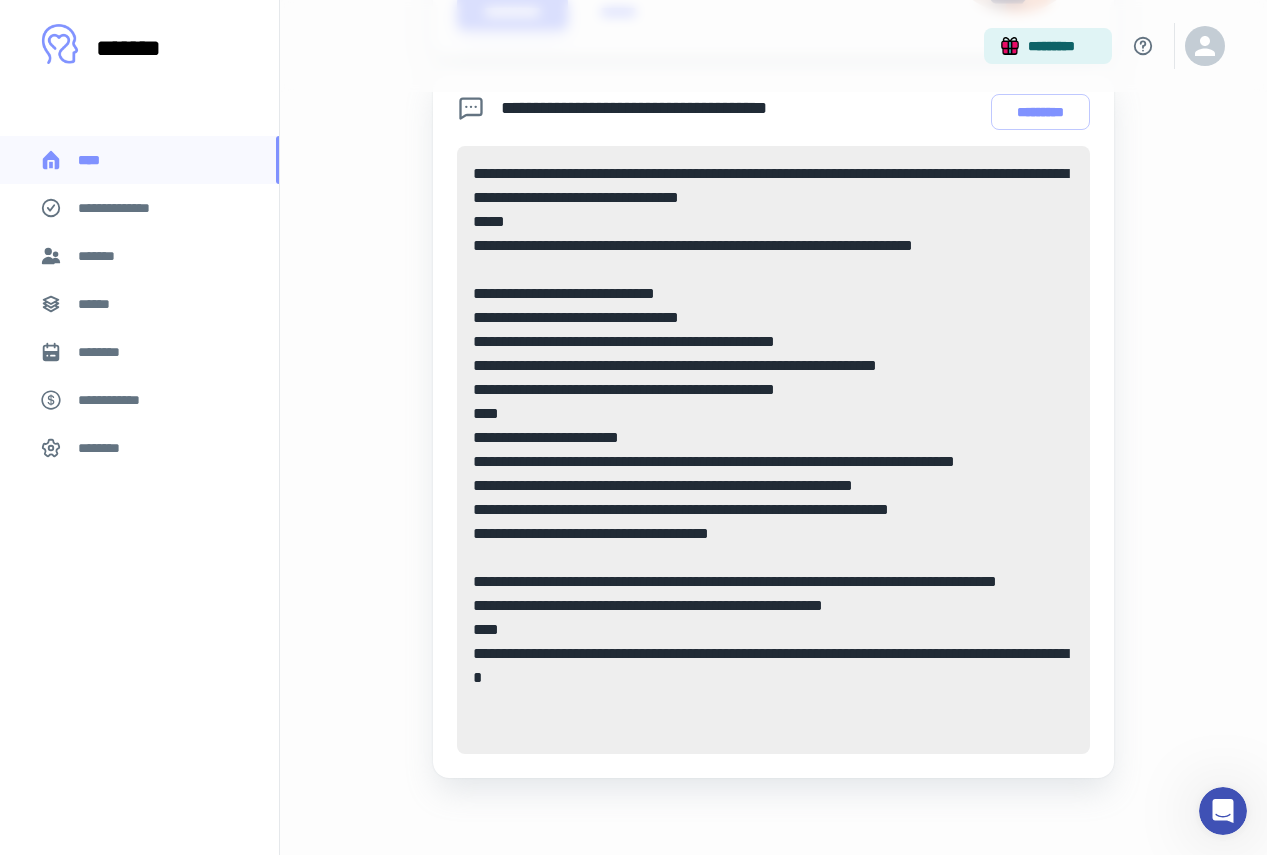 scroll, scrollTop: 1095, scrollLeft: 0, axis: vertical 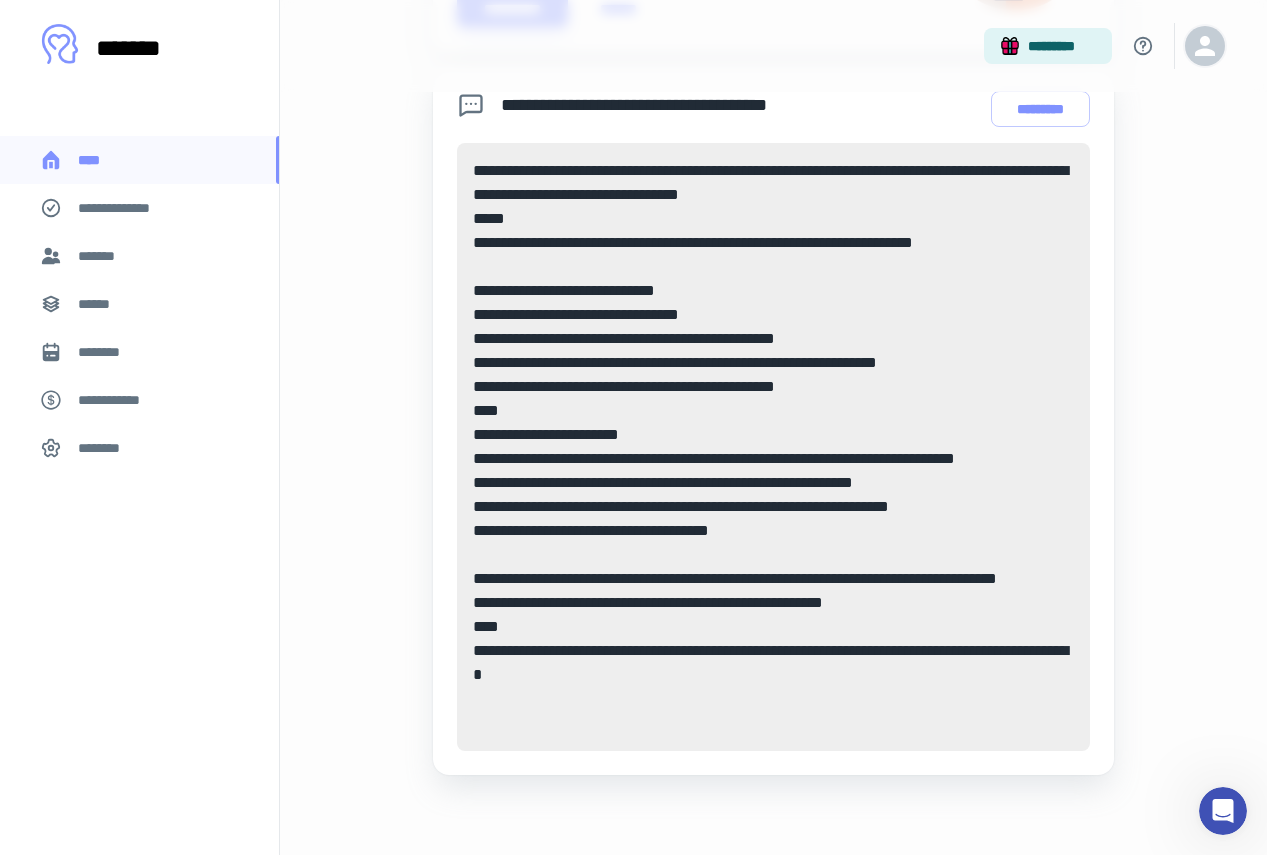 click 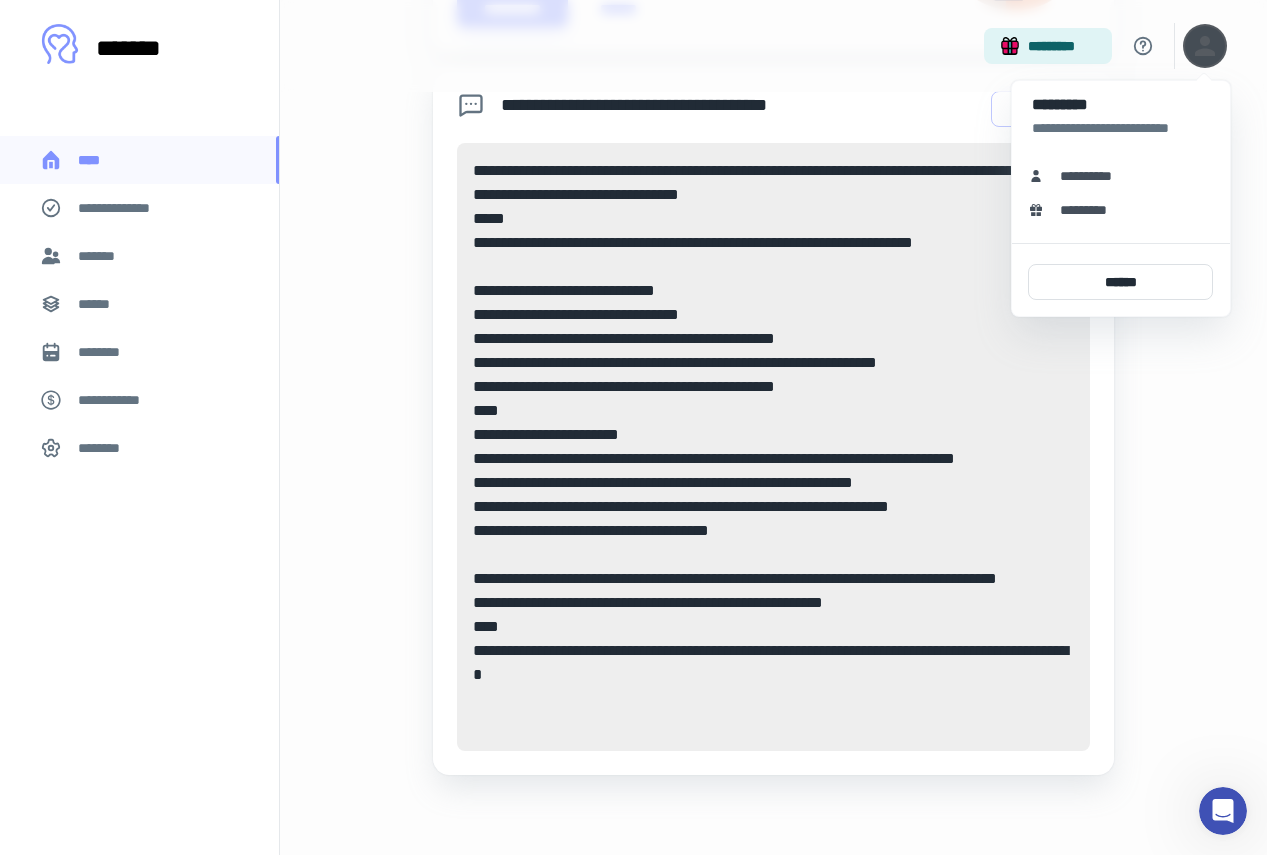 click on "**********" at bounding box center [1121, 176] 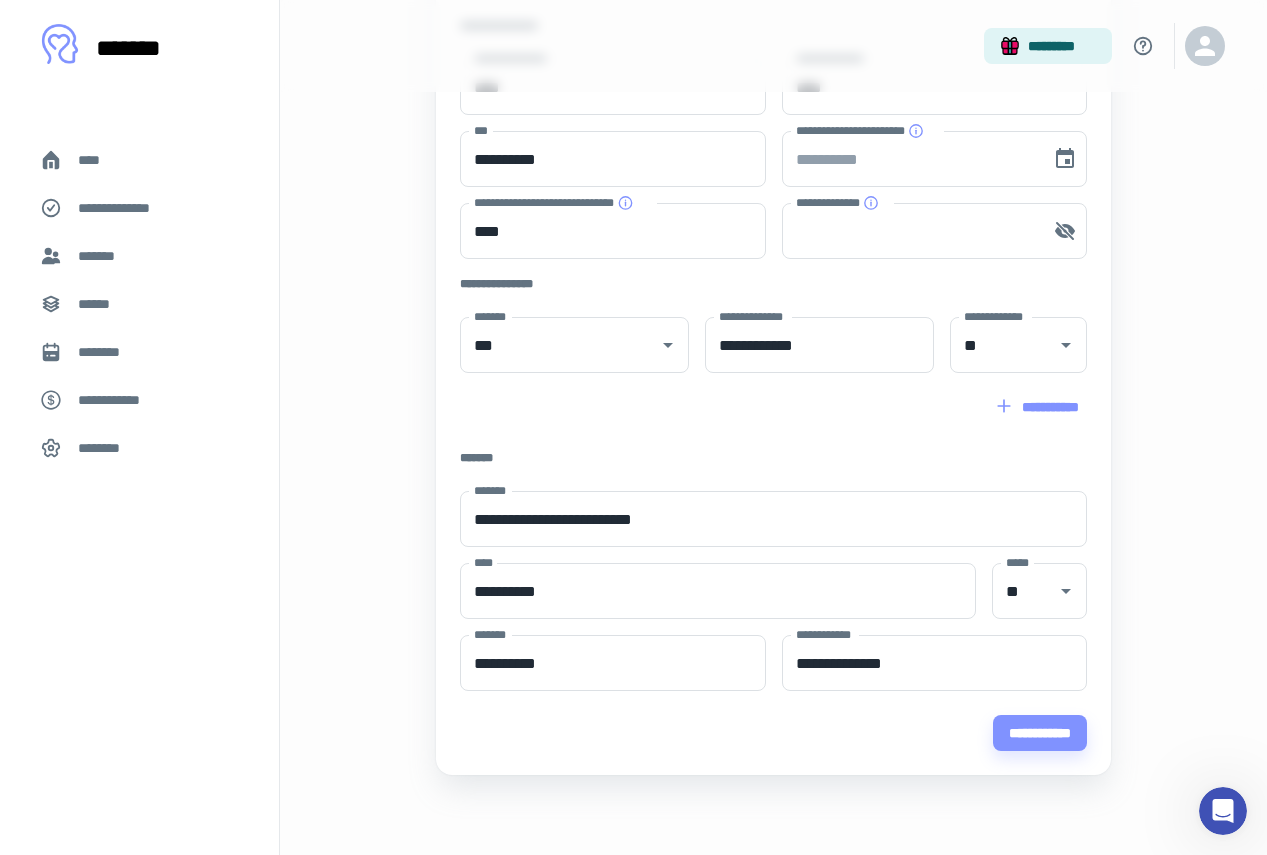 scroll, scrollTop: 0, scrollLeft: 0, axis: both 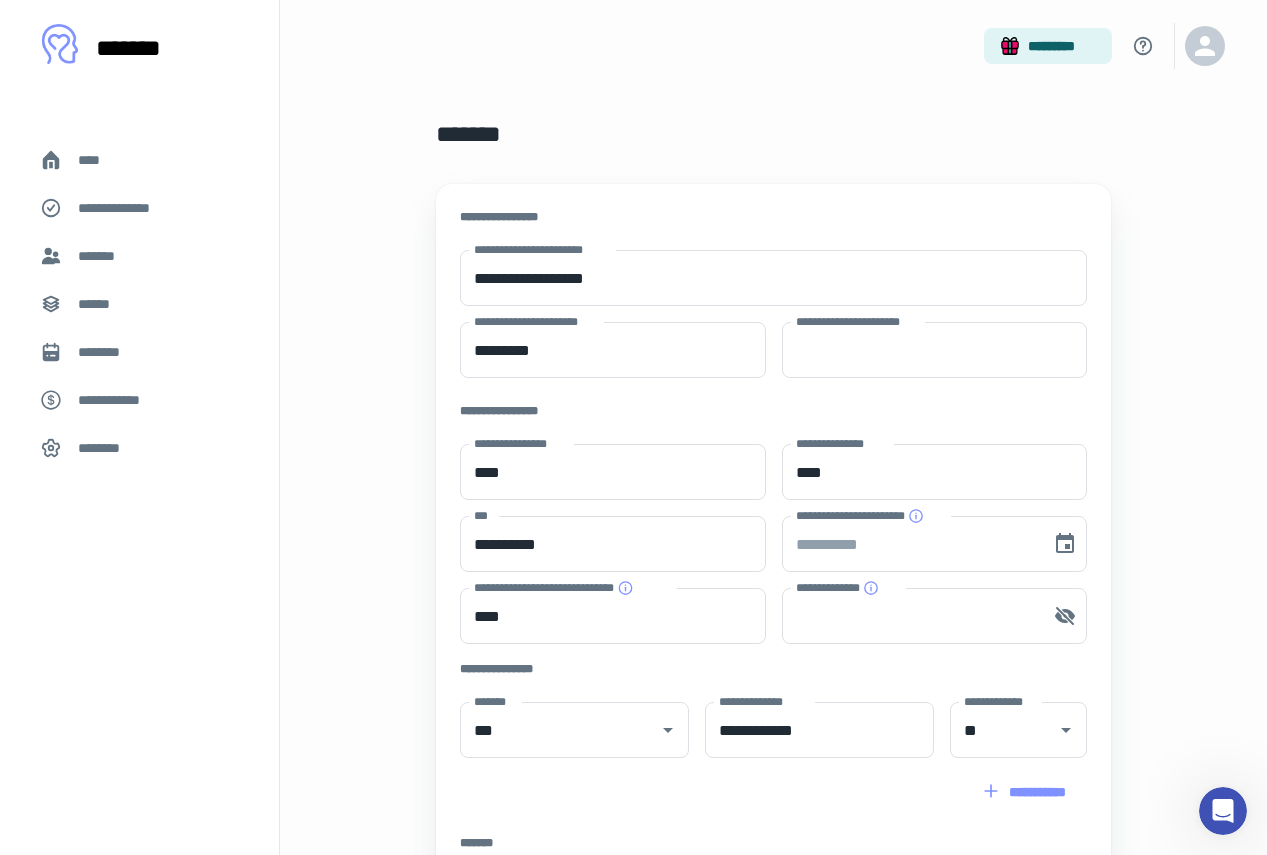 click on "[FIRST] [LAST] [ADDRESS] [CITY], [STATE] [ZIP] [COUNTRY] [PHONE] [EMAIL] [WEBSITE] [COMPANY] [PRODUCT] [PRICE] [DATE] [TIME]" at bounding box center [773, 626] 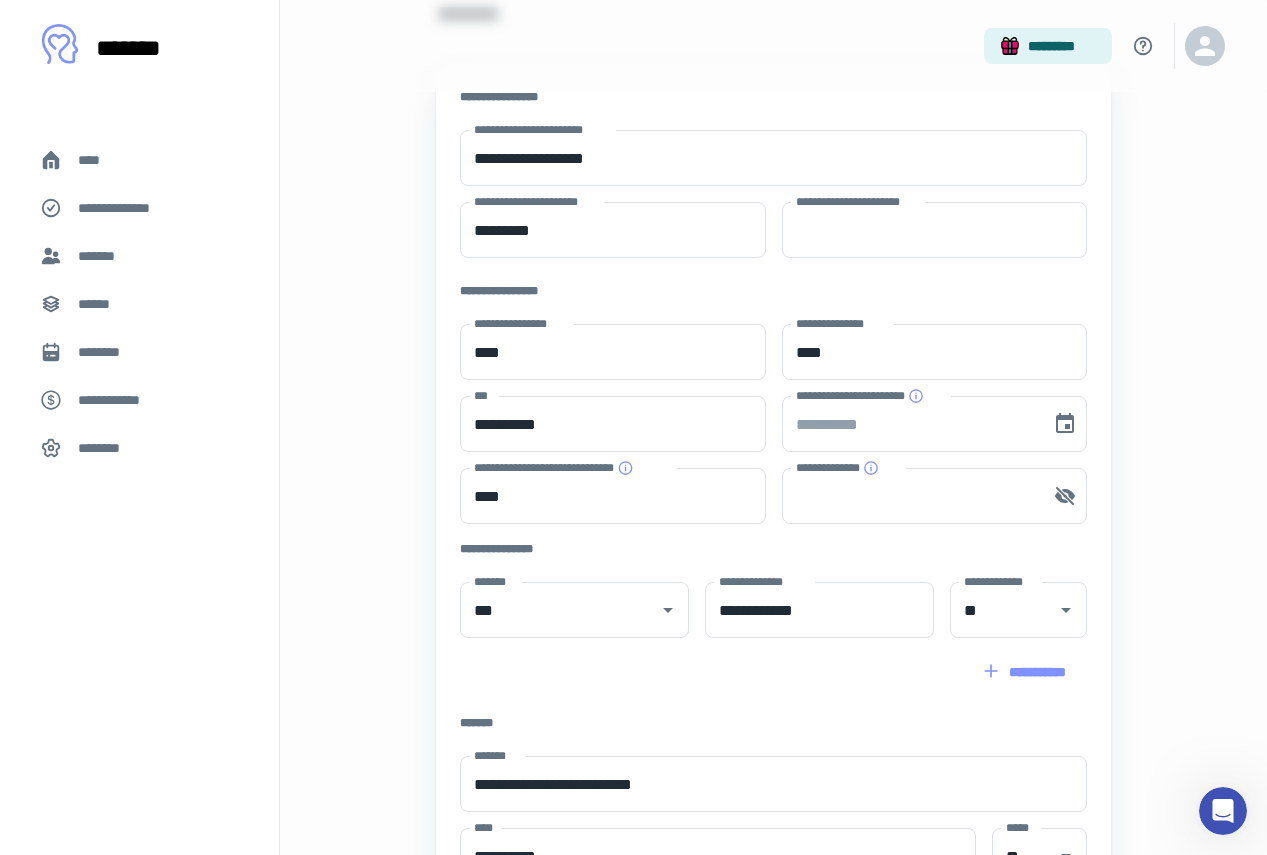 scroll, scrollTop: 160, scrollLeft: 0, axis: vertical 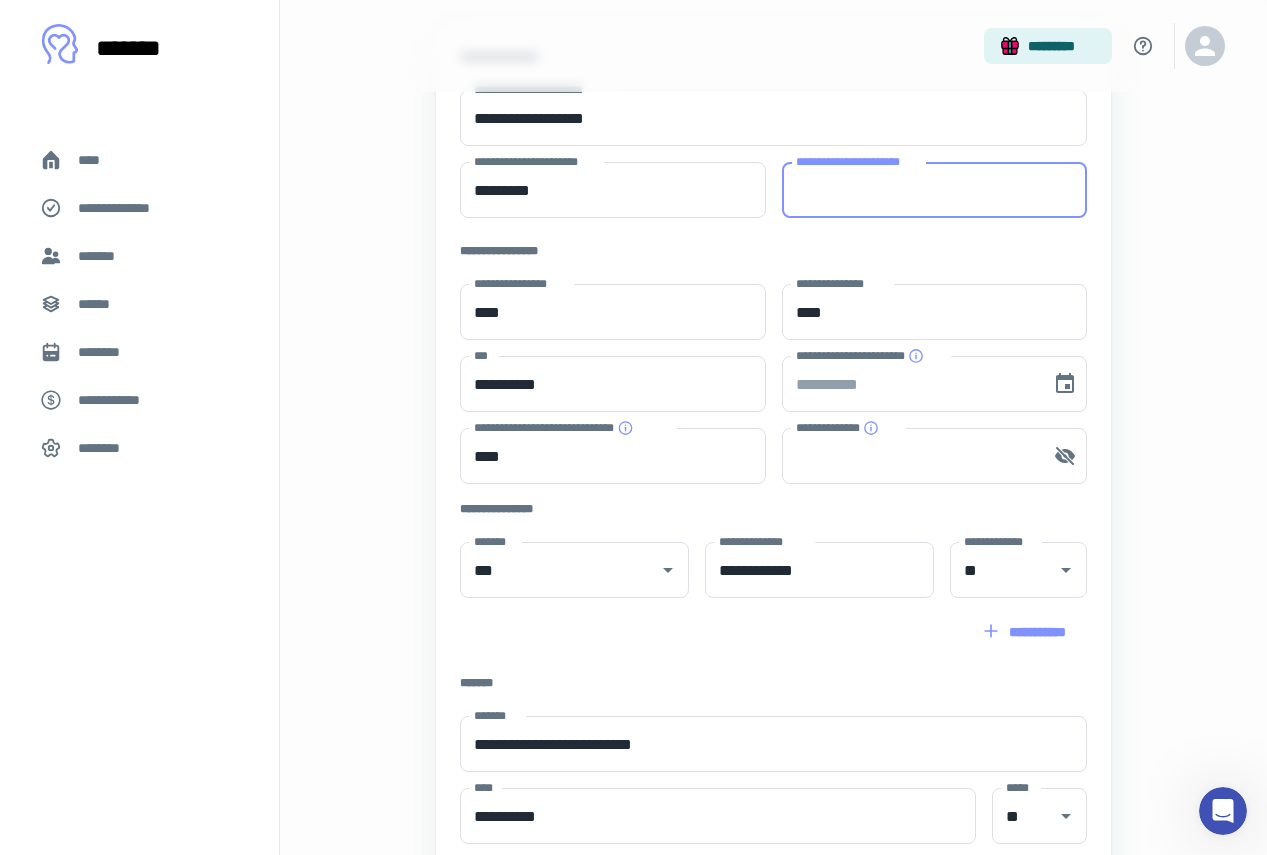 click on "**********" at bounding box center (934, 190) 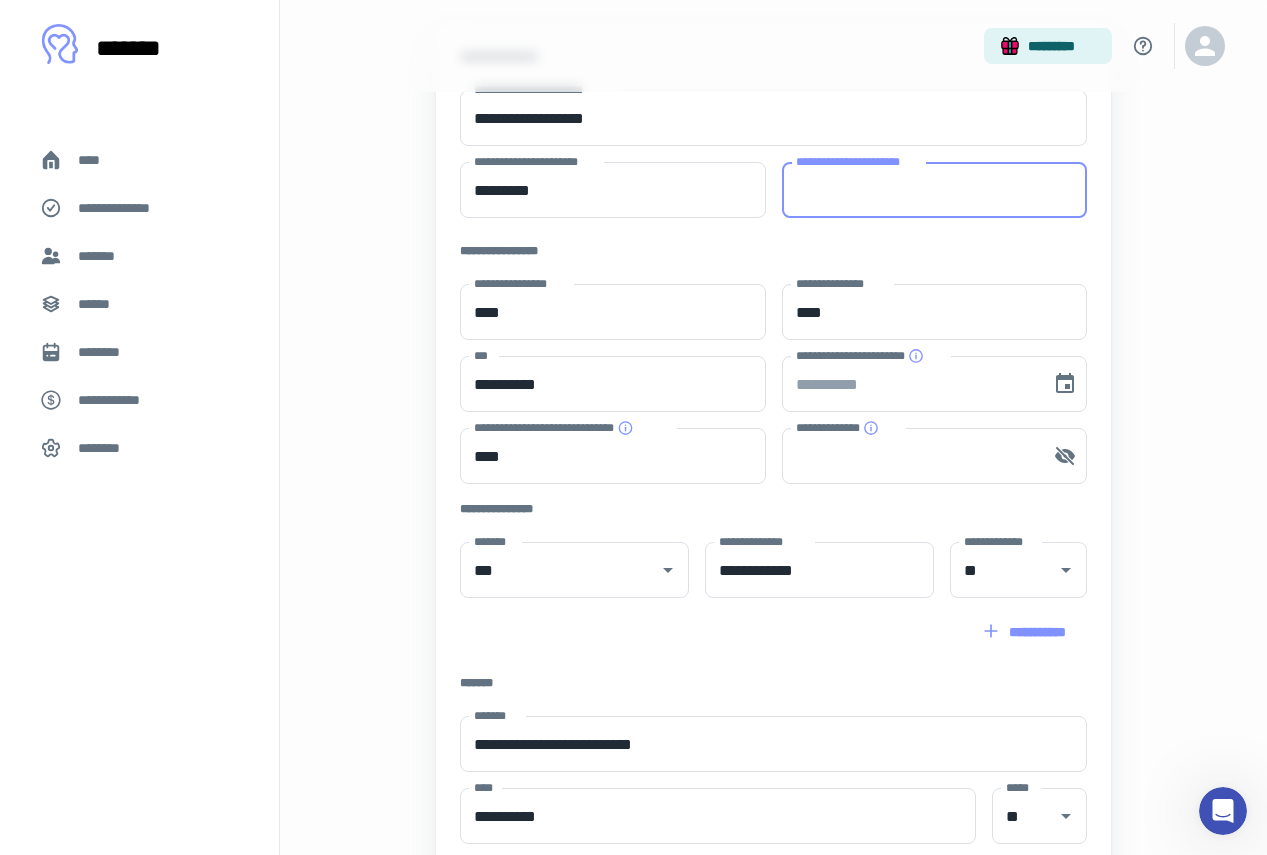 click on "[FIRST] [LAST] [ADDRESS] [CITY], [STATE] [ZIP] [COUNTRY] [PHONE] [EMAIL] [WEBSITE] [COMPANY] [PRODUCT] [PRICE] [DATE] [TIME]" at bounding box center (761, 466) 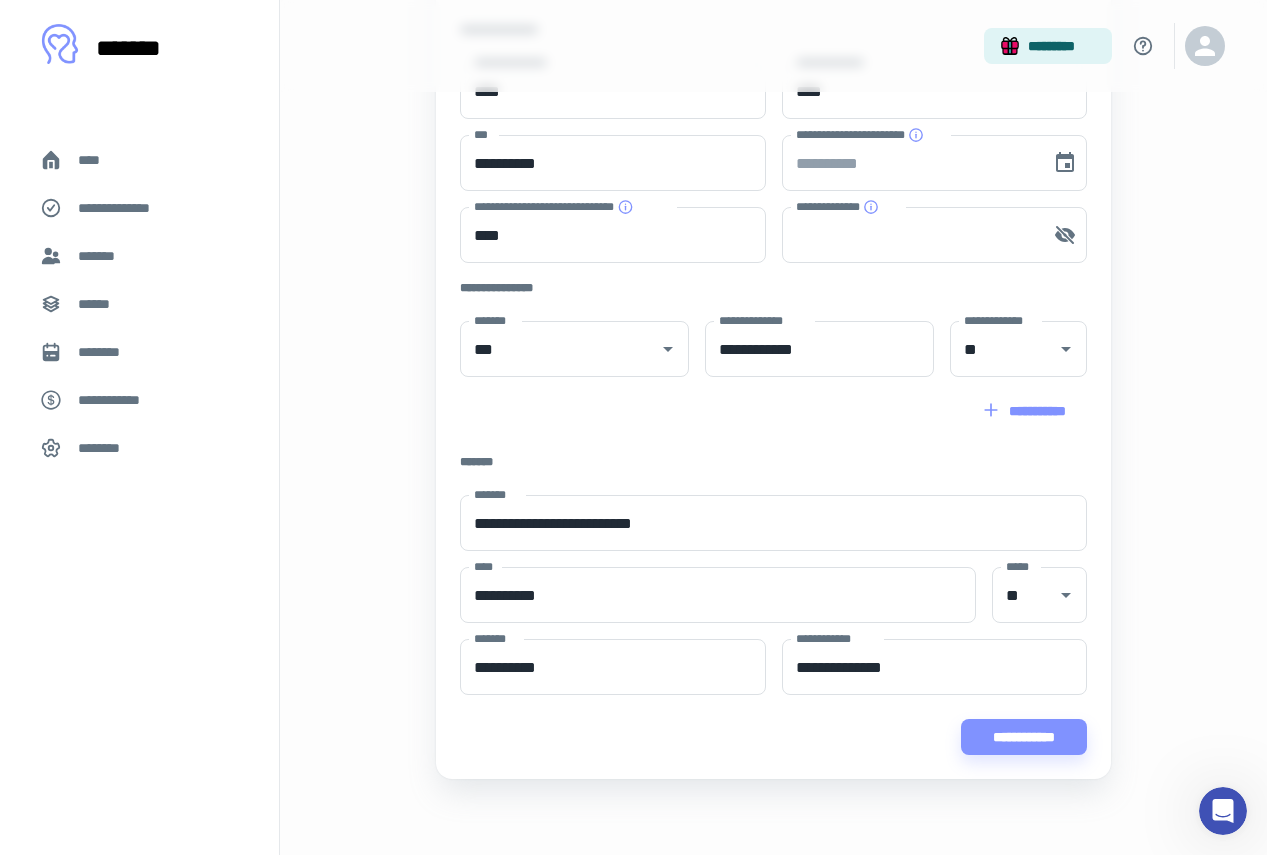 scroll, scrollTop: 385, scrollLeft: 0, axis: vertical 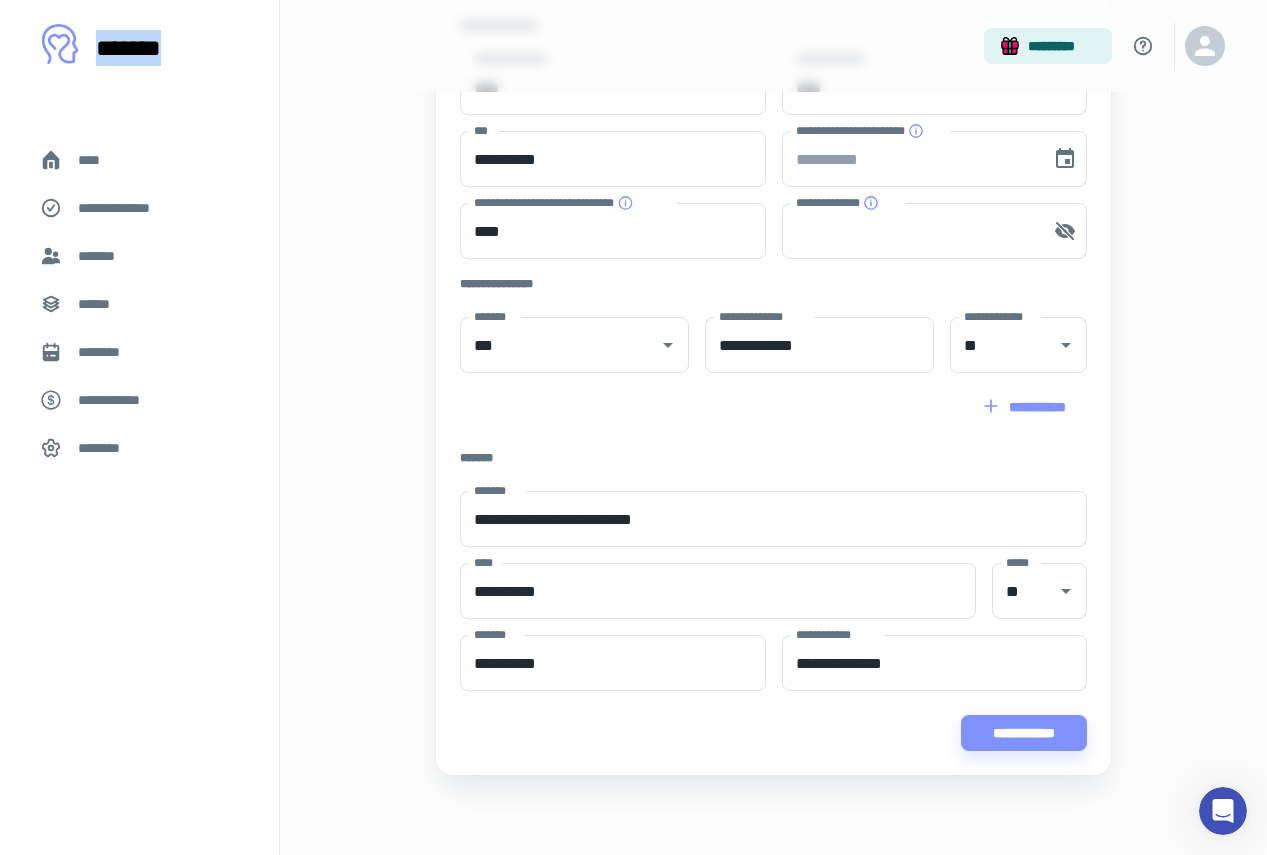click on "********" at bounding box center [105, 448] 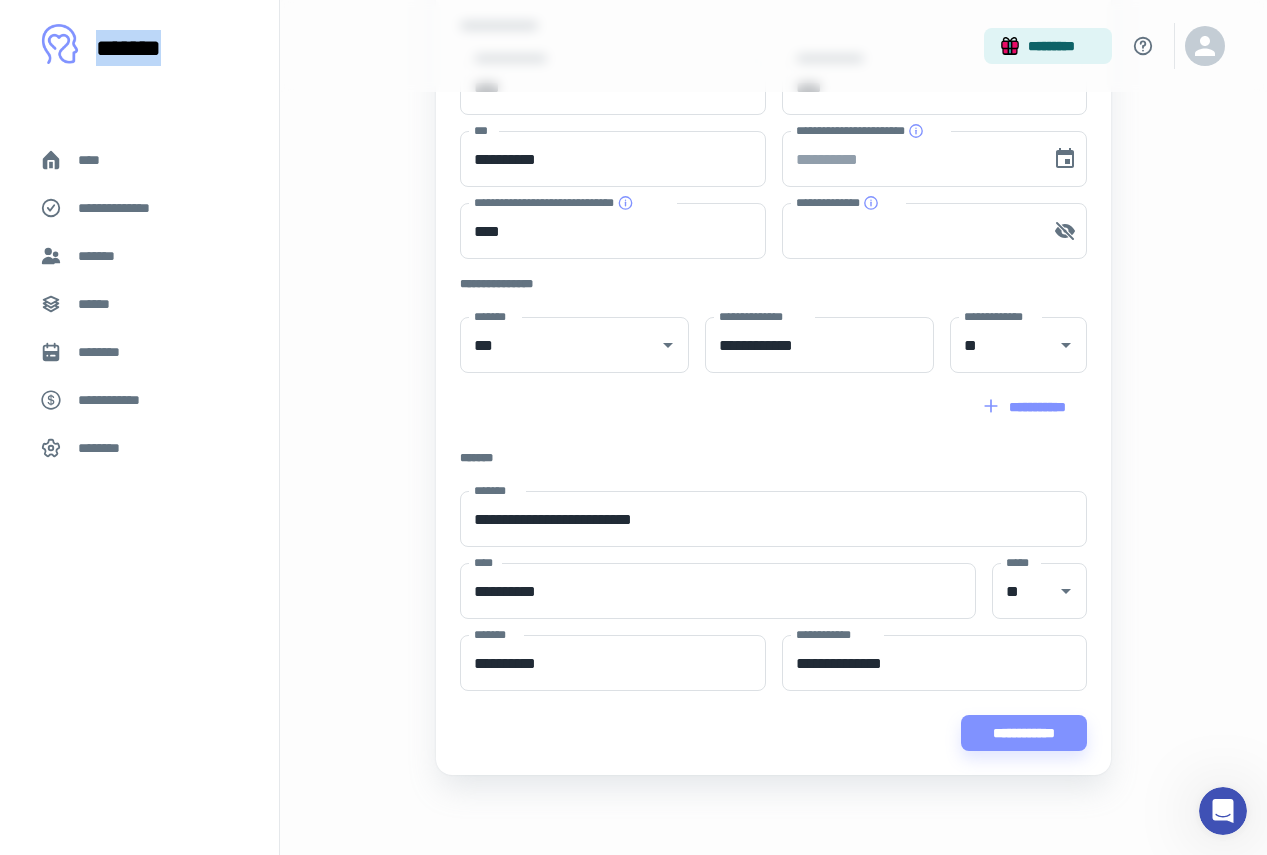 scroll, scrollTop: 0, scrollLeft: 0, axis: both 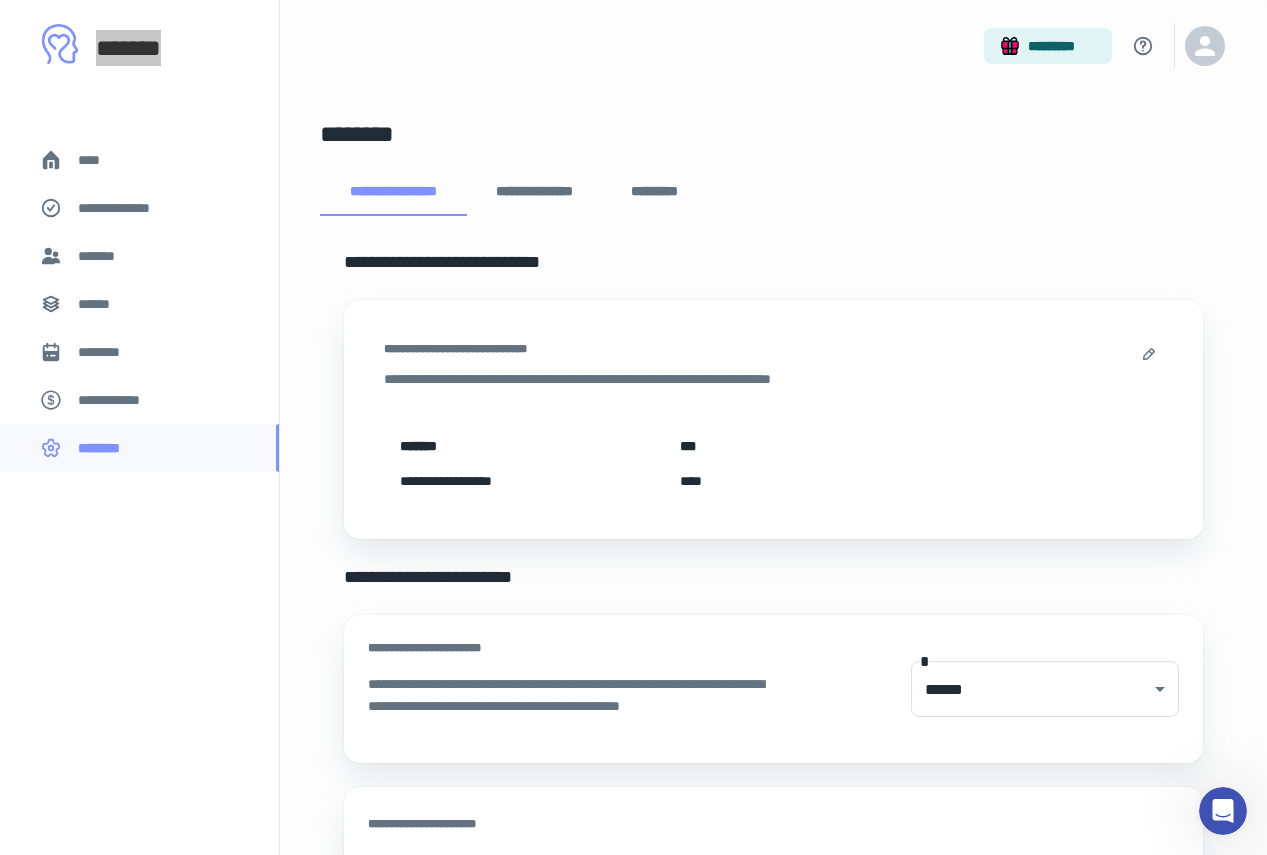 click at bounding box center [1223, 811] 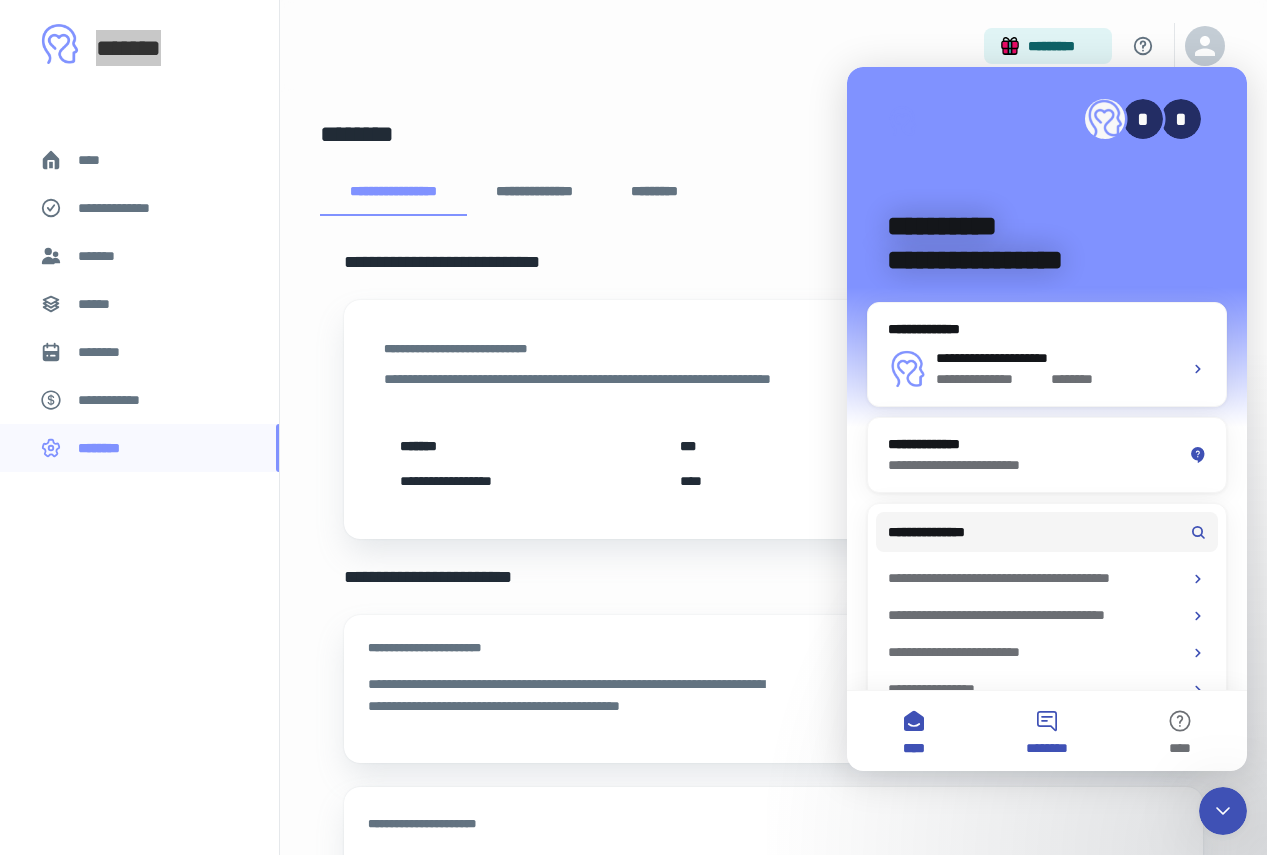 click on "********" at bounding box center (1046, 731) 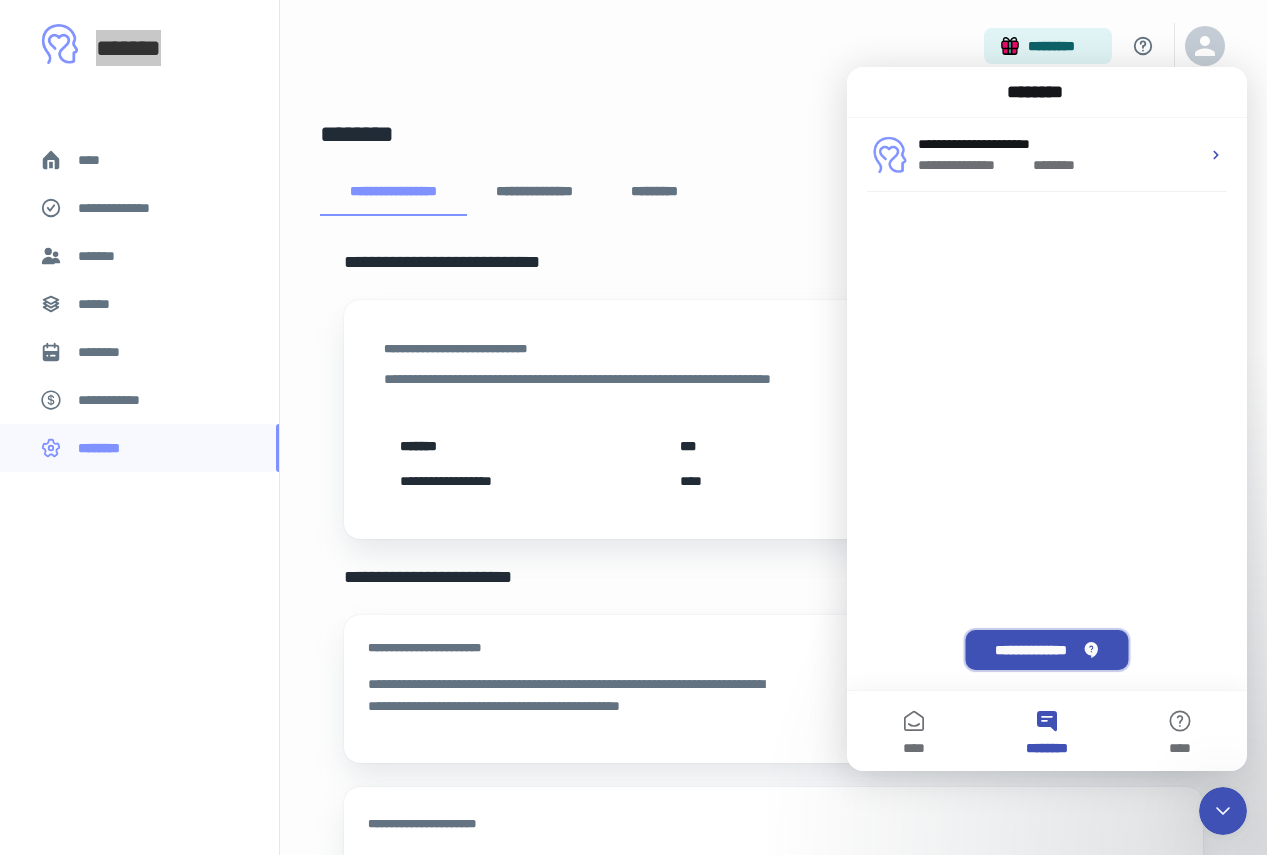 click on "**********" at bounding box center (1046, 650) 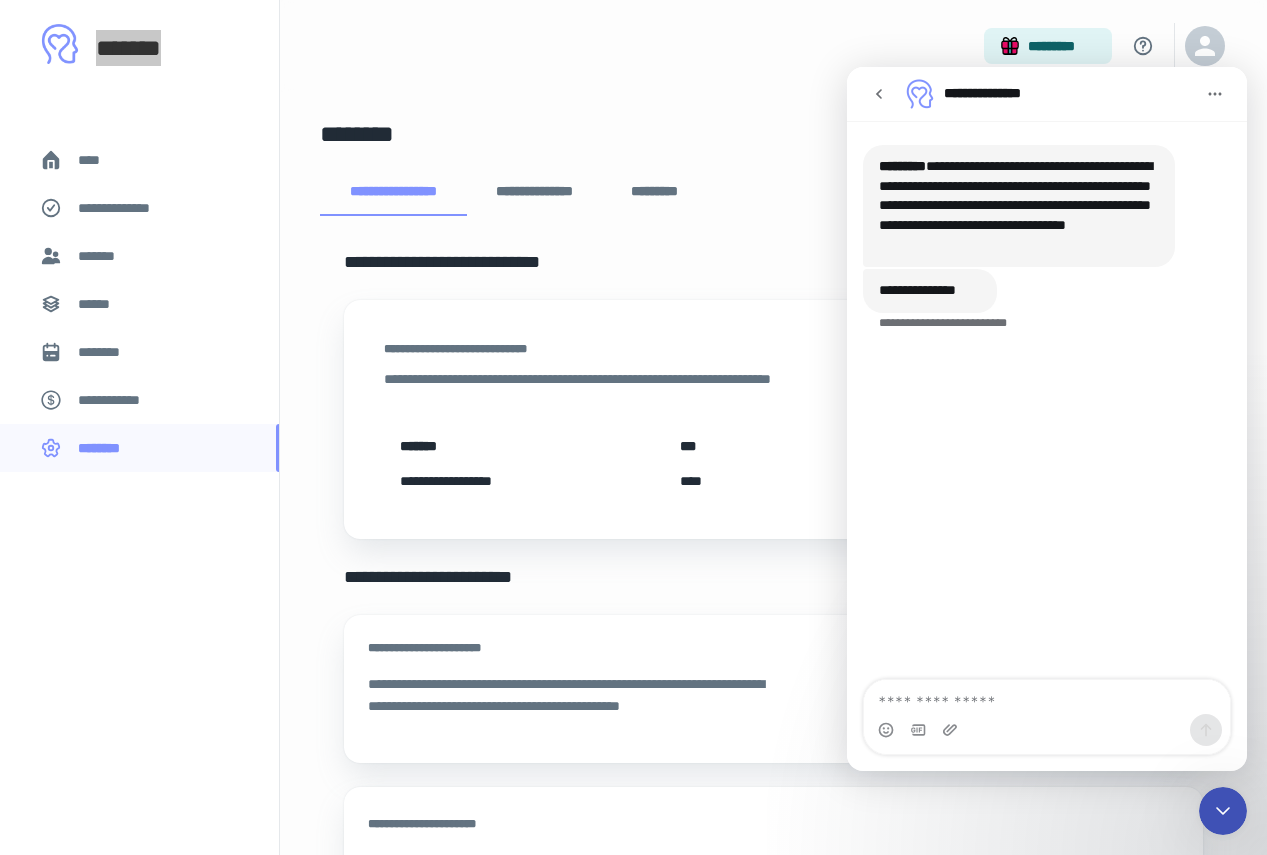 type on "*" 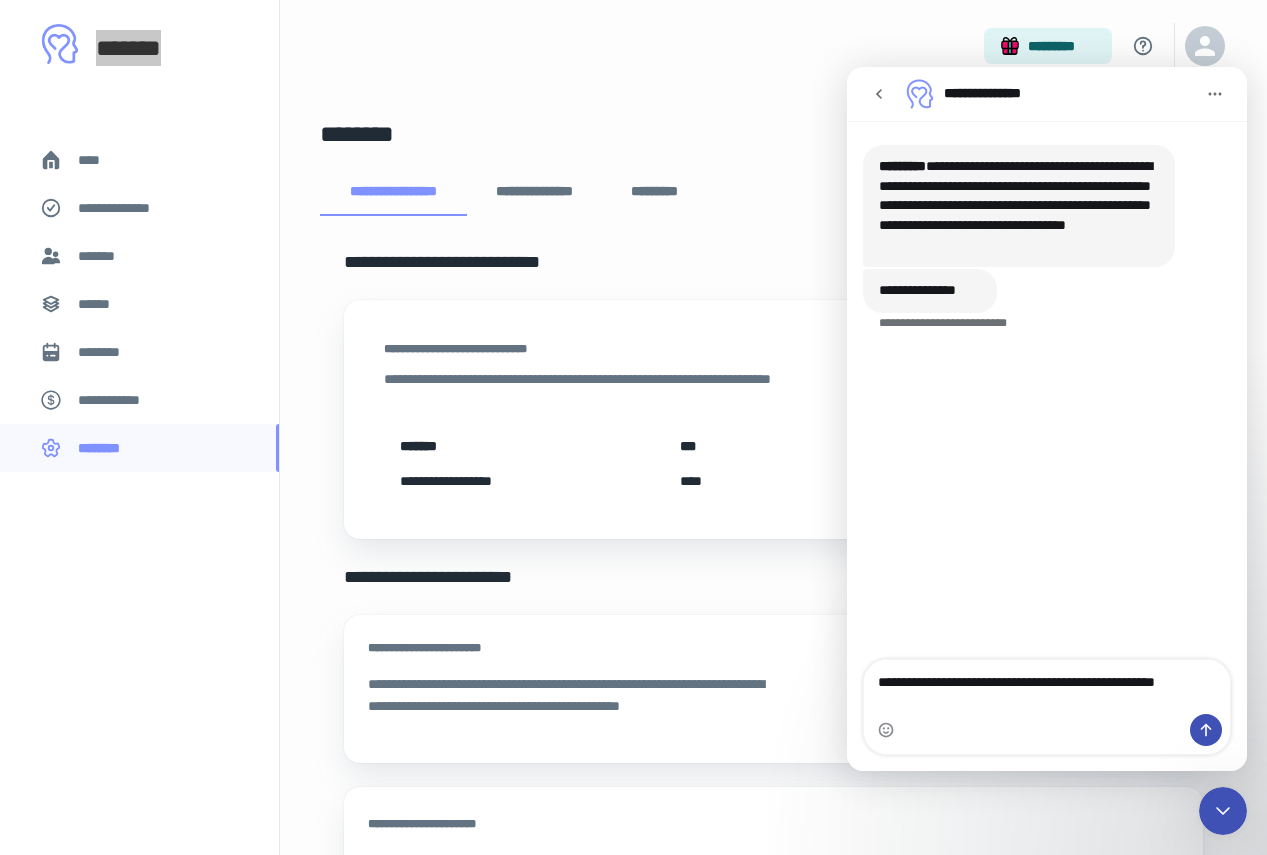 type on "**********" 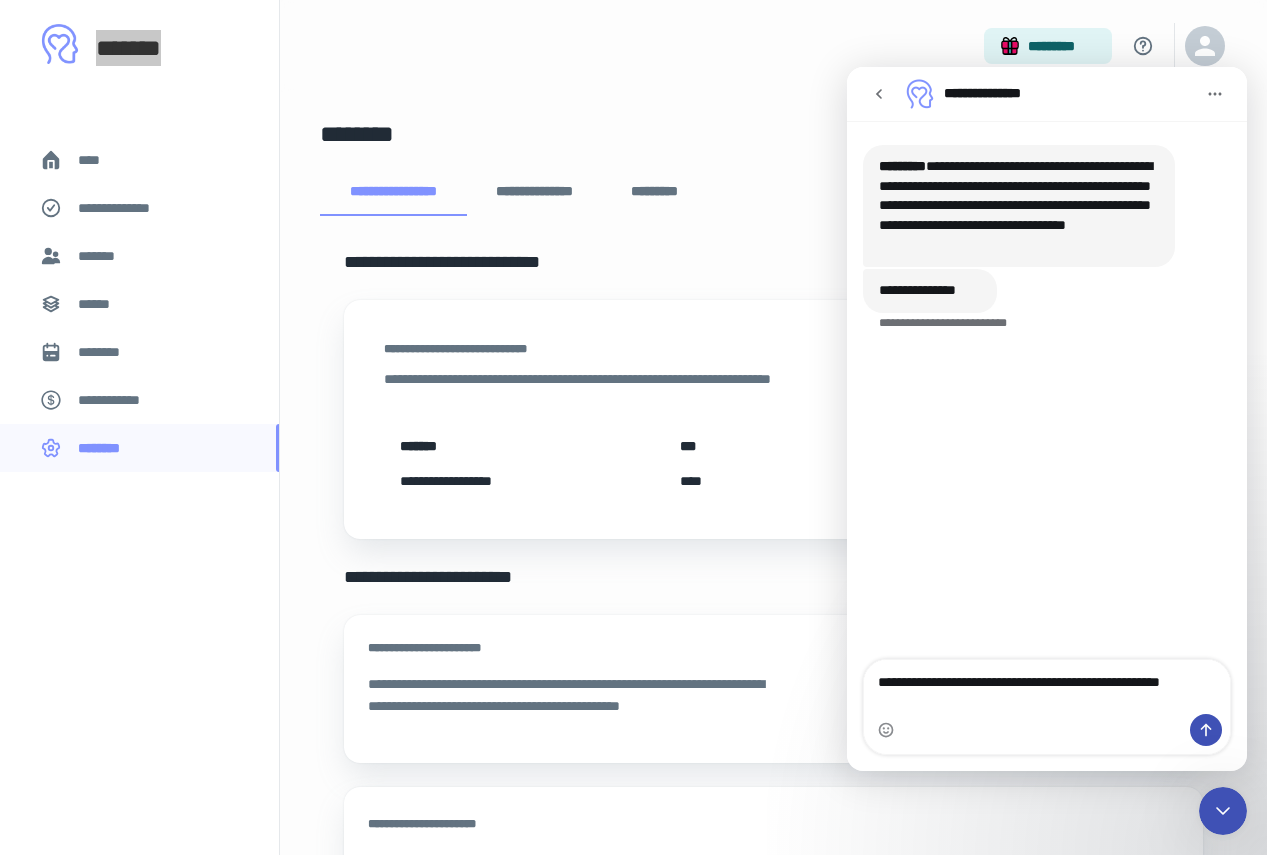 type 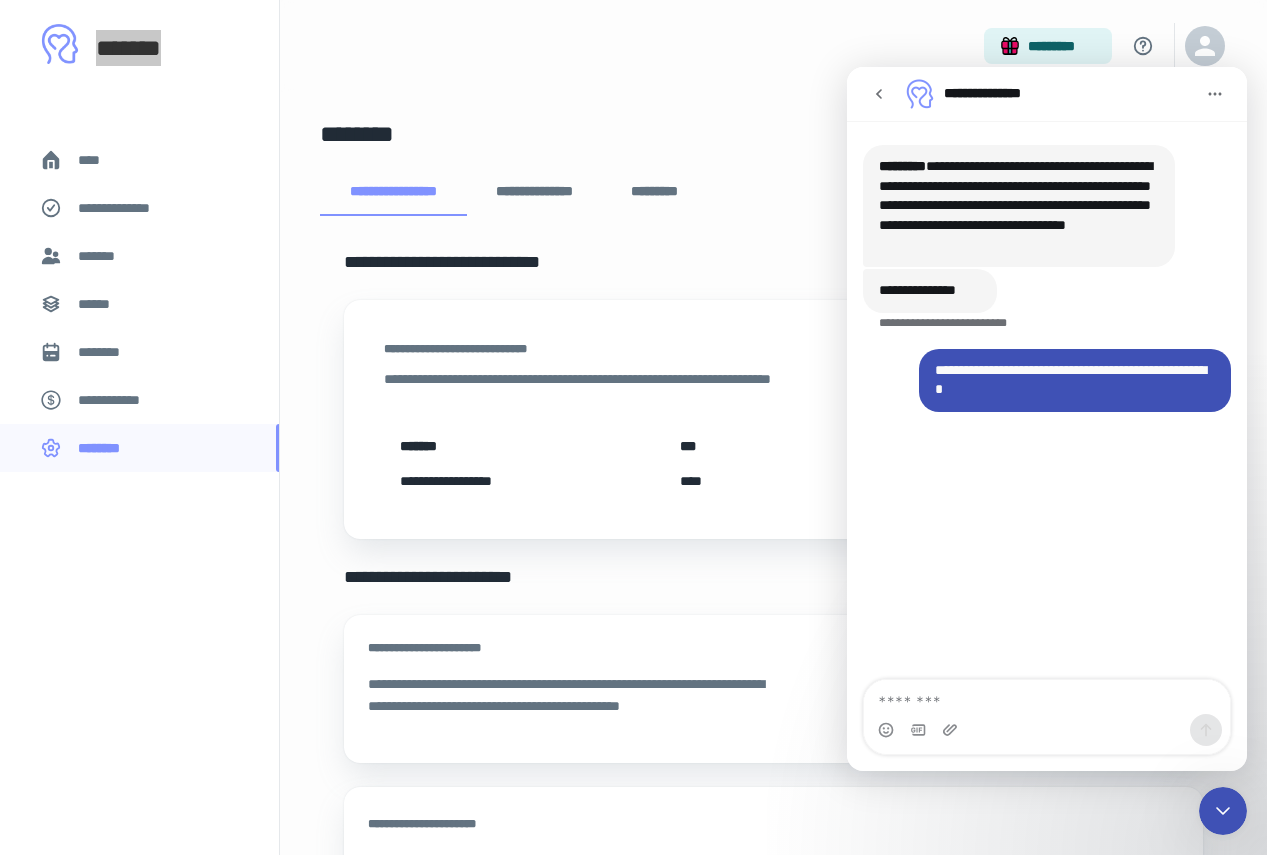 scroll, scrollTop: 3, scrollLeft: 0, axis: vertical 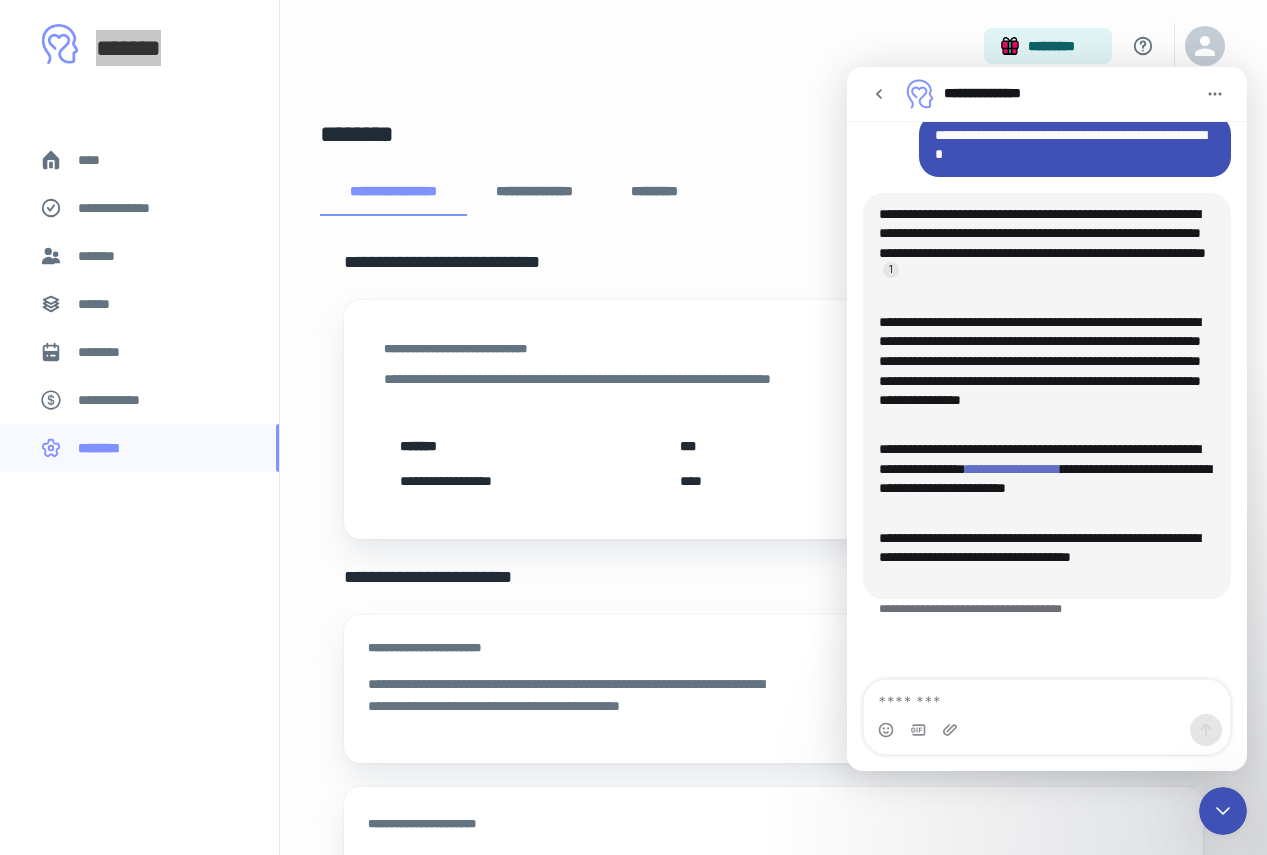 click on "**********" at bounding box center (1013, 469) 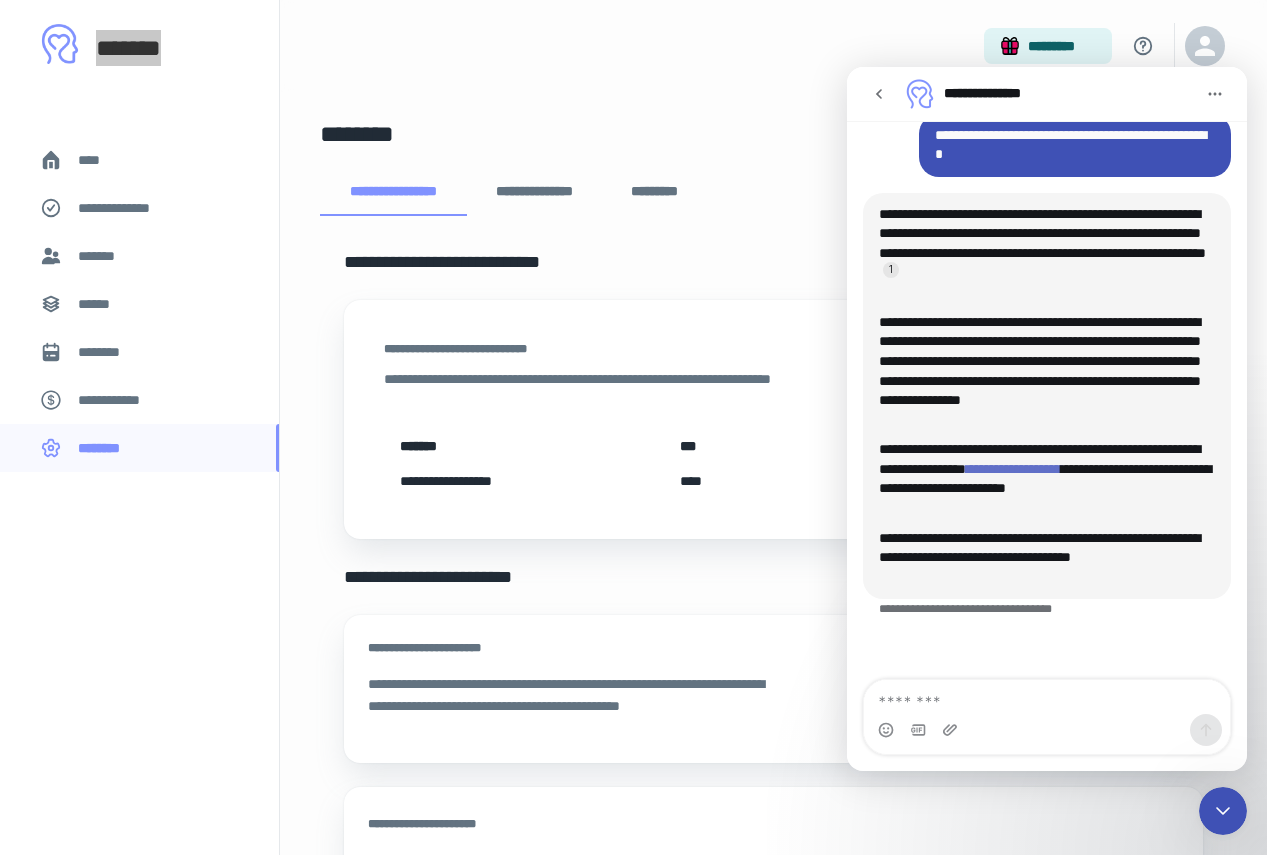 click on "**********" at bounding box center (1013, 469) 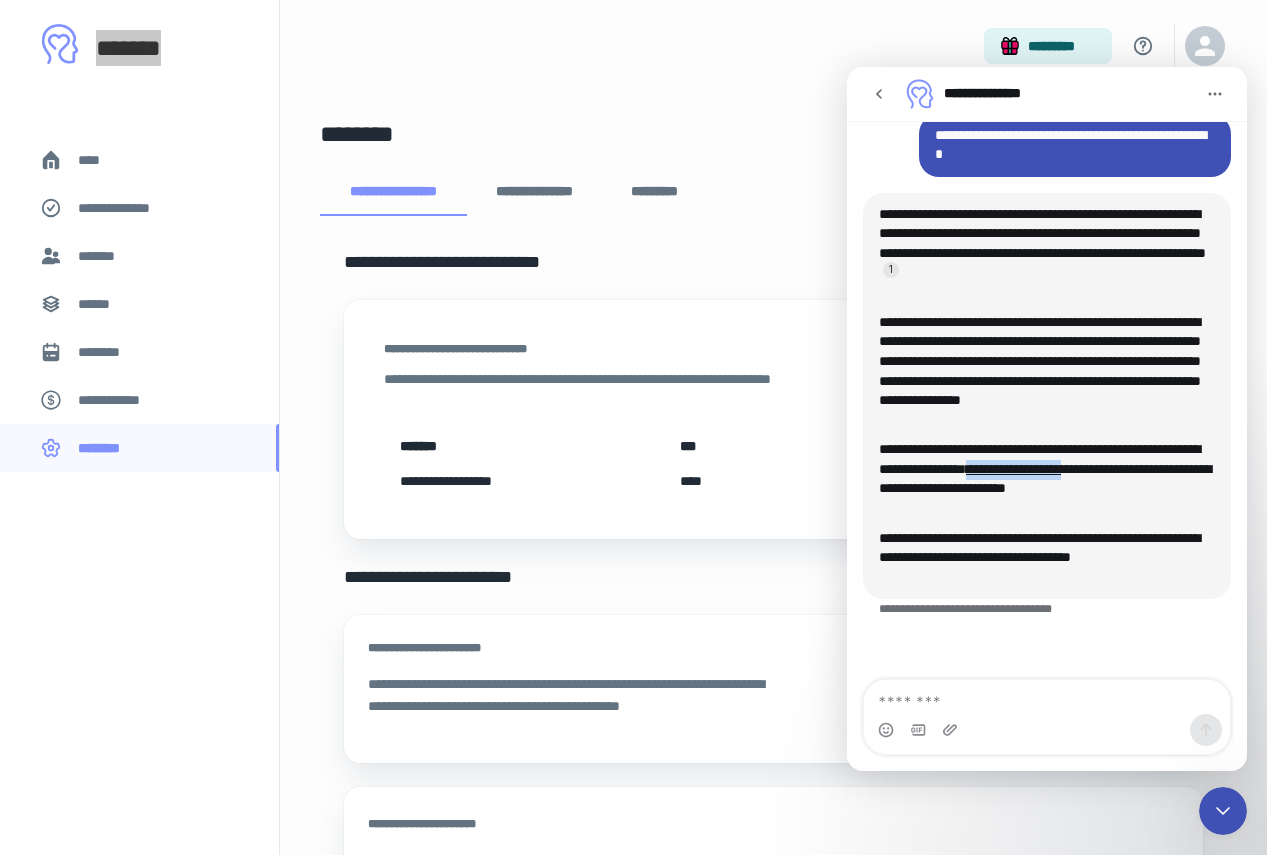drag, startPoint x: 1051, startPoint y: 471, endPoint x: 1203, endPoint y: 474, distance: 152.0296 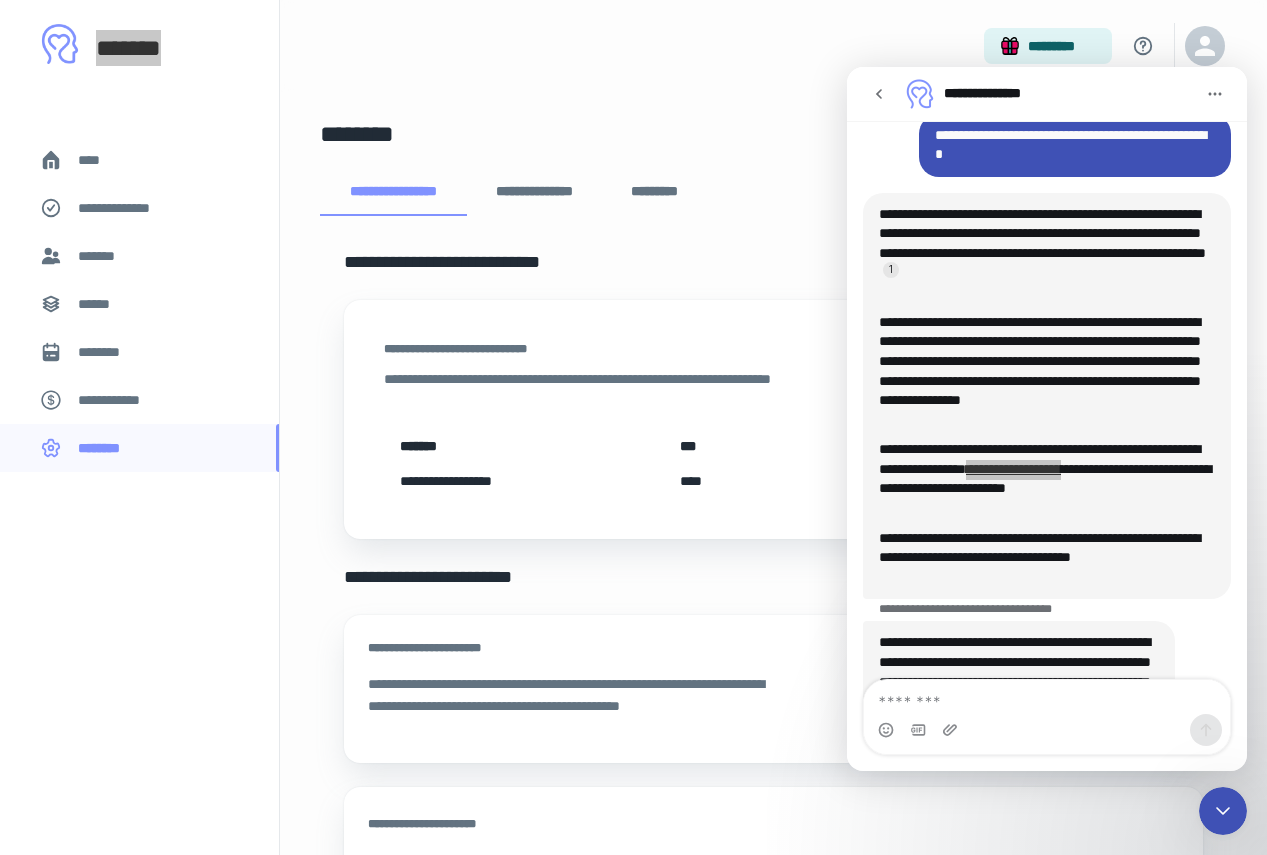 scroll, scrollTop: 274, scrollLeft: 0, axis: vertical 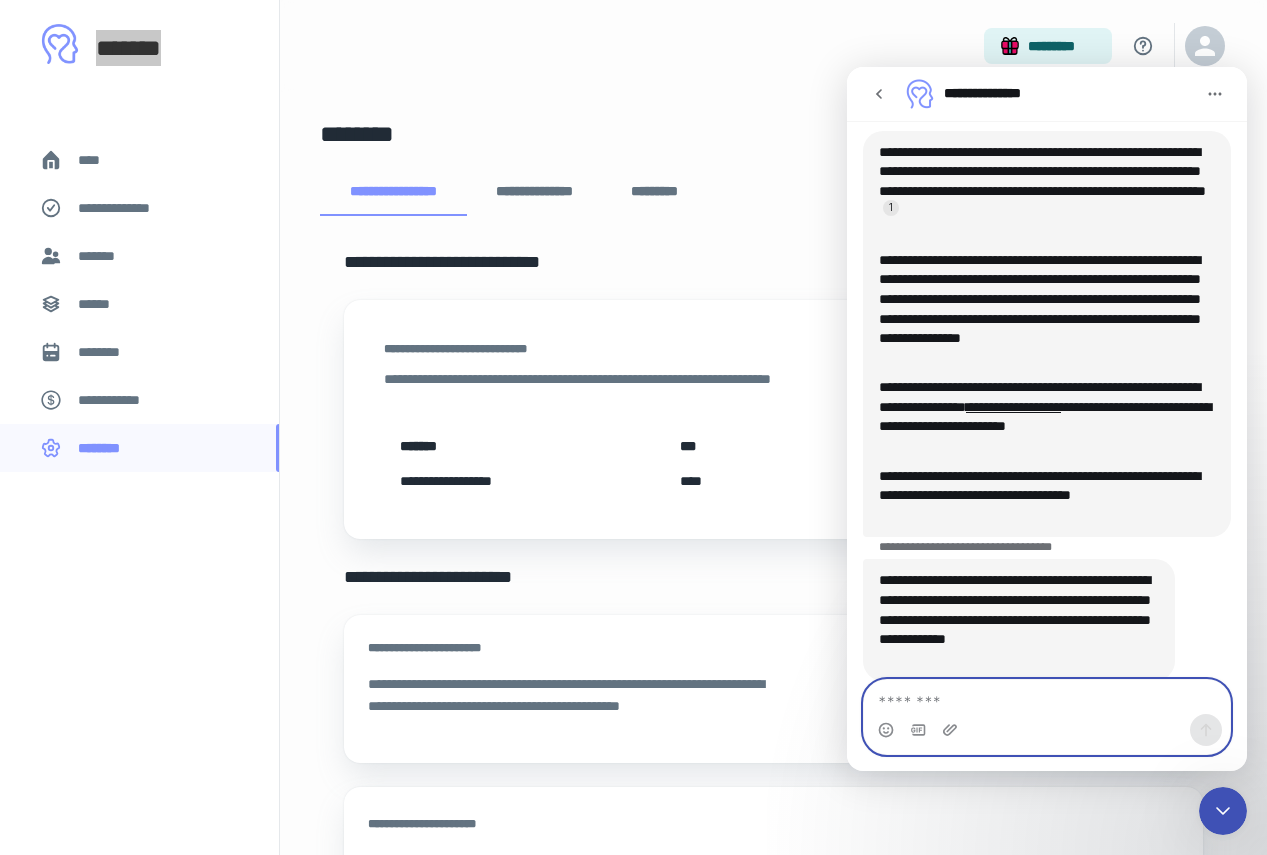 click at bounding box center (1047, 697) 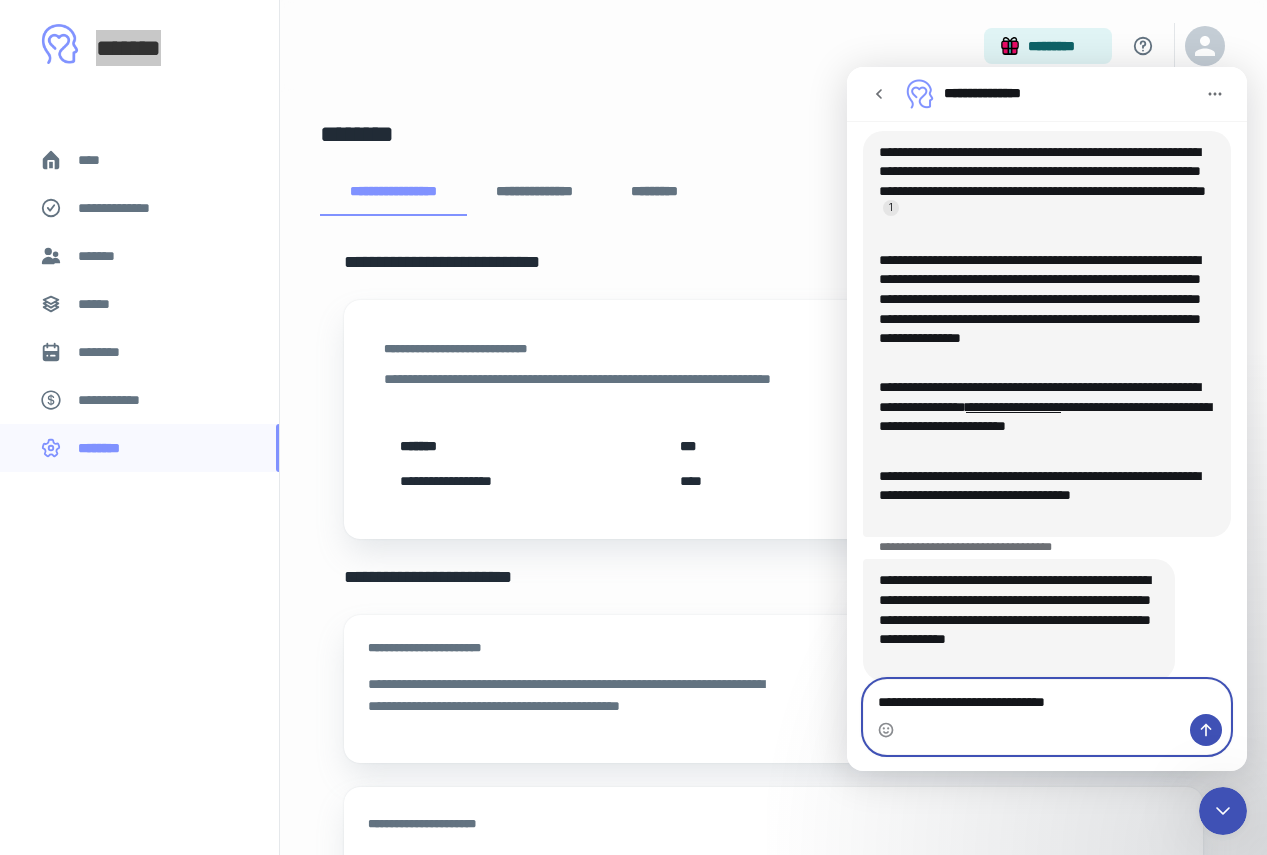 type on "**********" 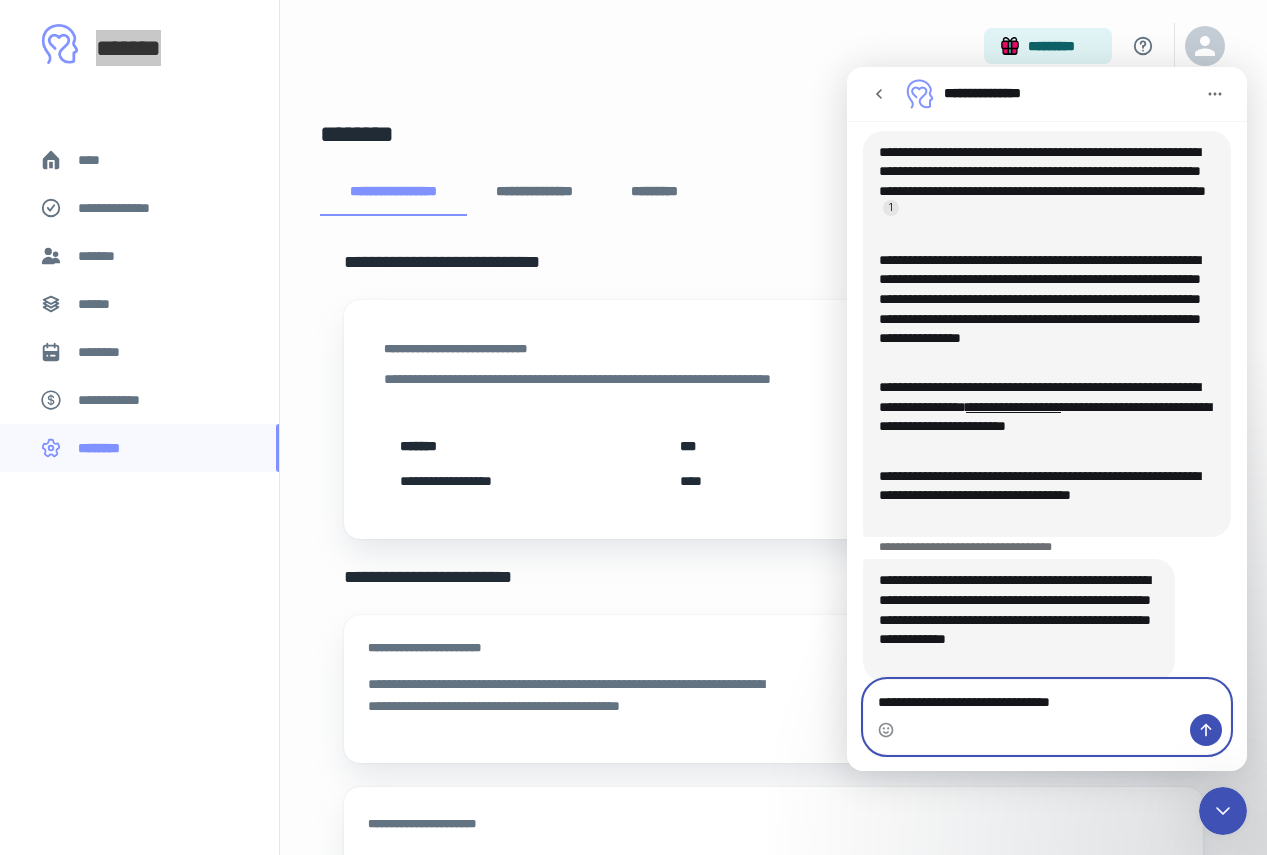 type 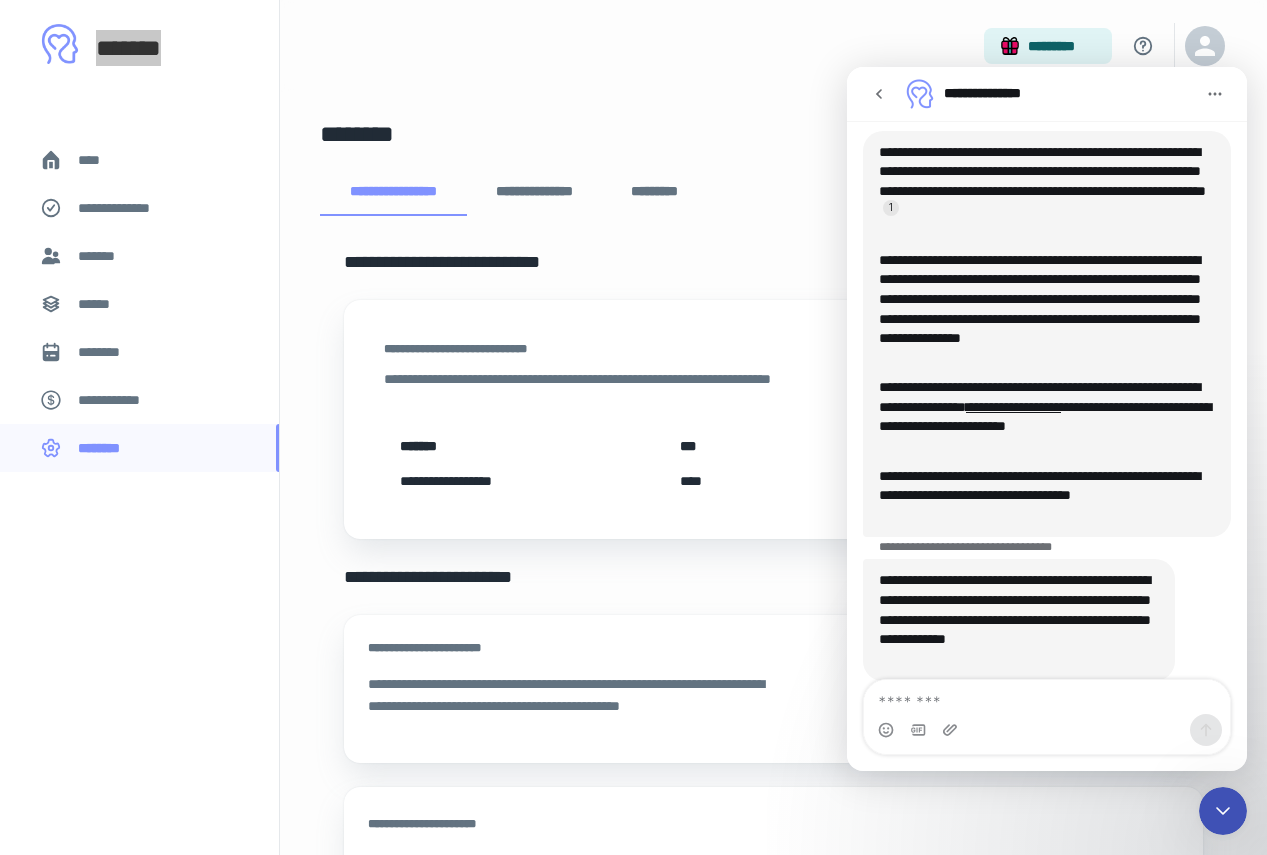 click on "[STREET] [CITY], [STATE] [ZIP]" at bounding box center (1019, 620) 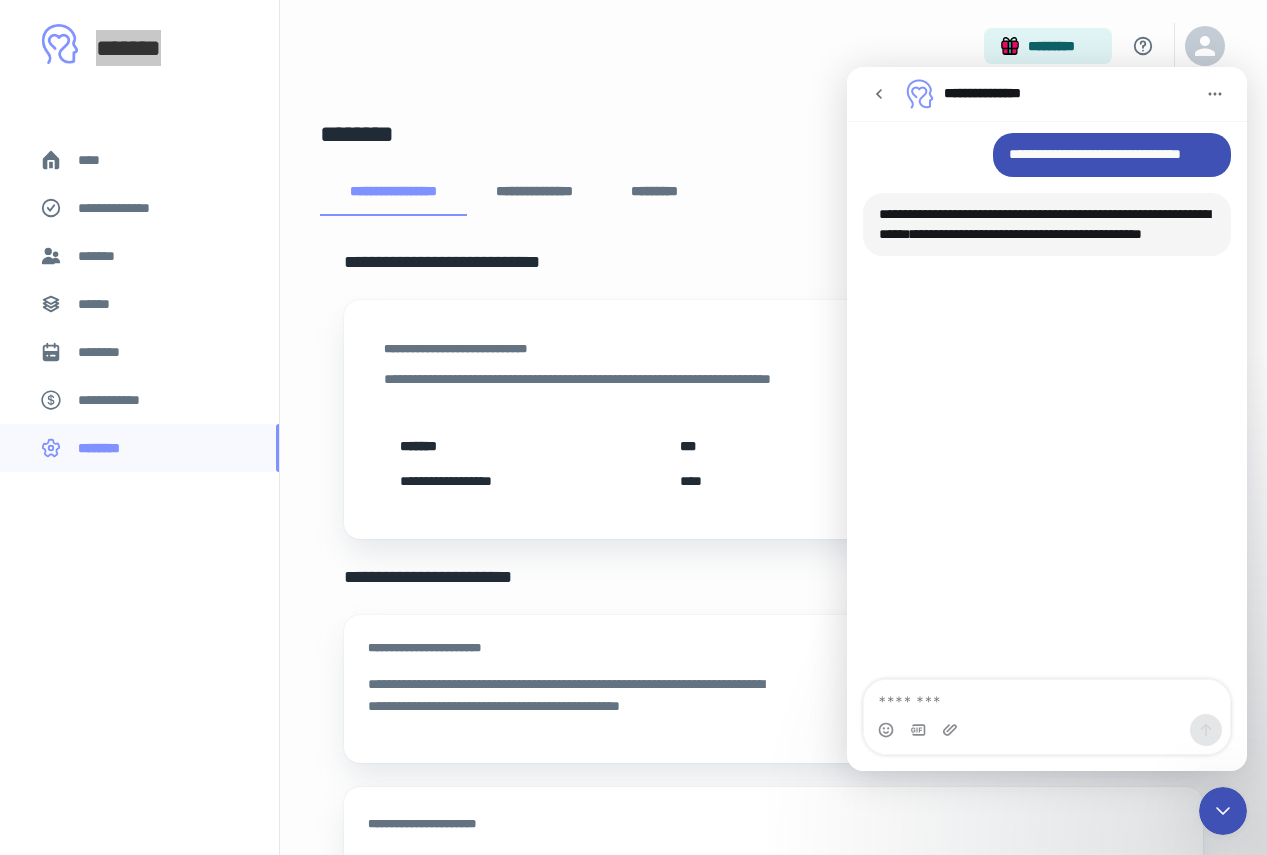scroll, scrollTop: 858, scrollLeft: 0, axis: vertical 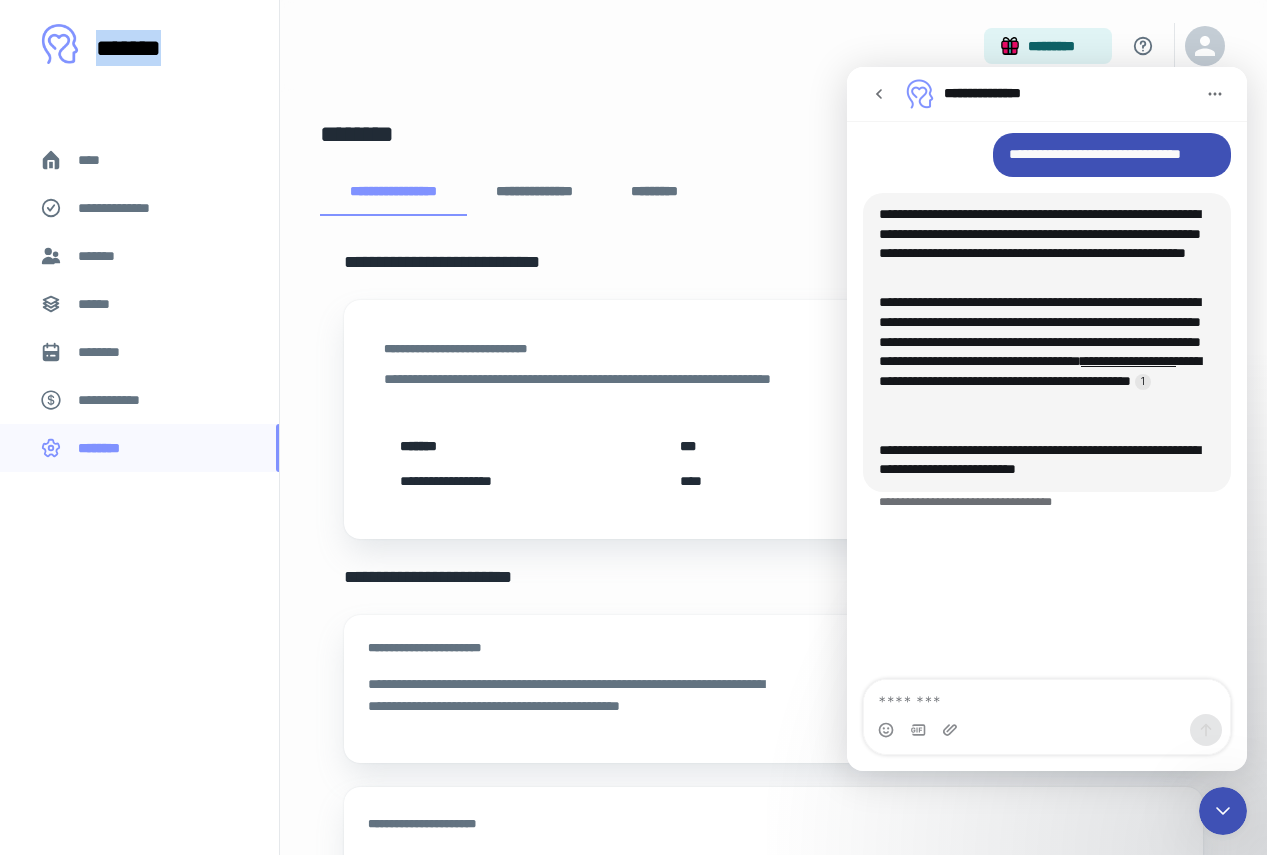 click on "**********" at bounding box center [534, 192] 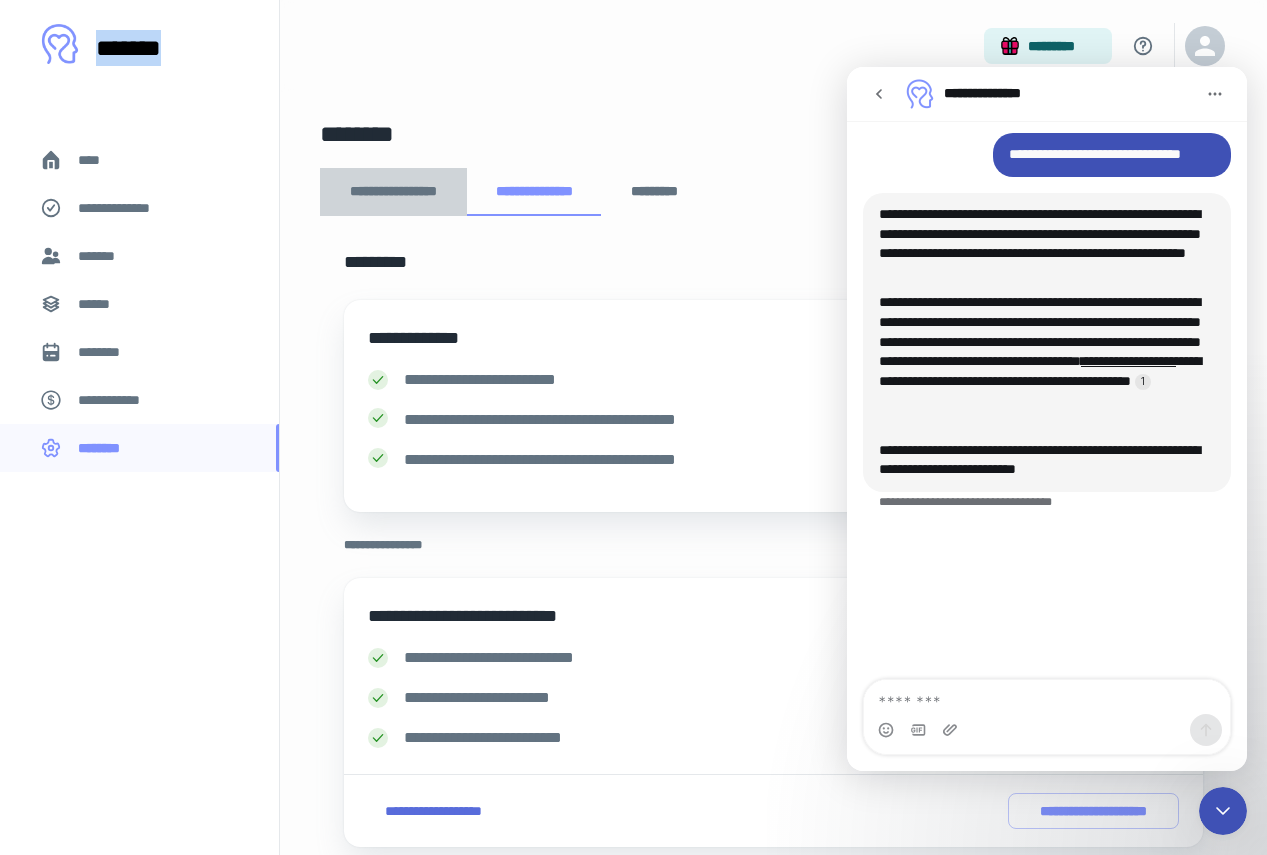 click on "**********" at bounding box center [393, 192] 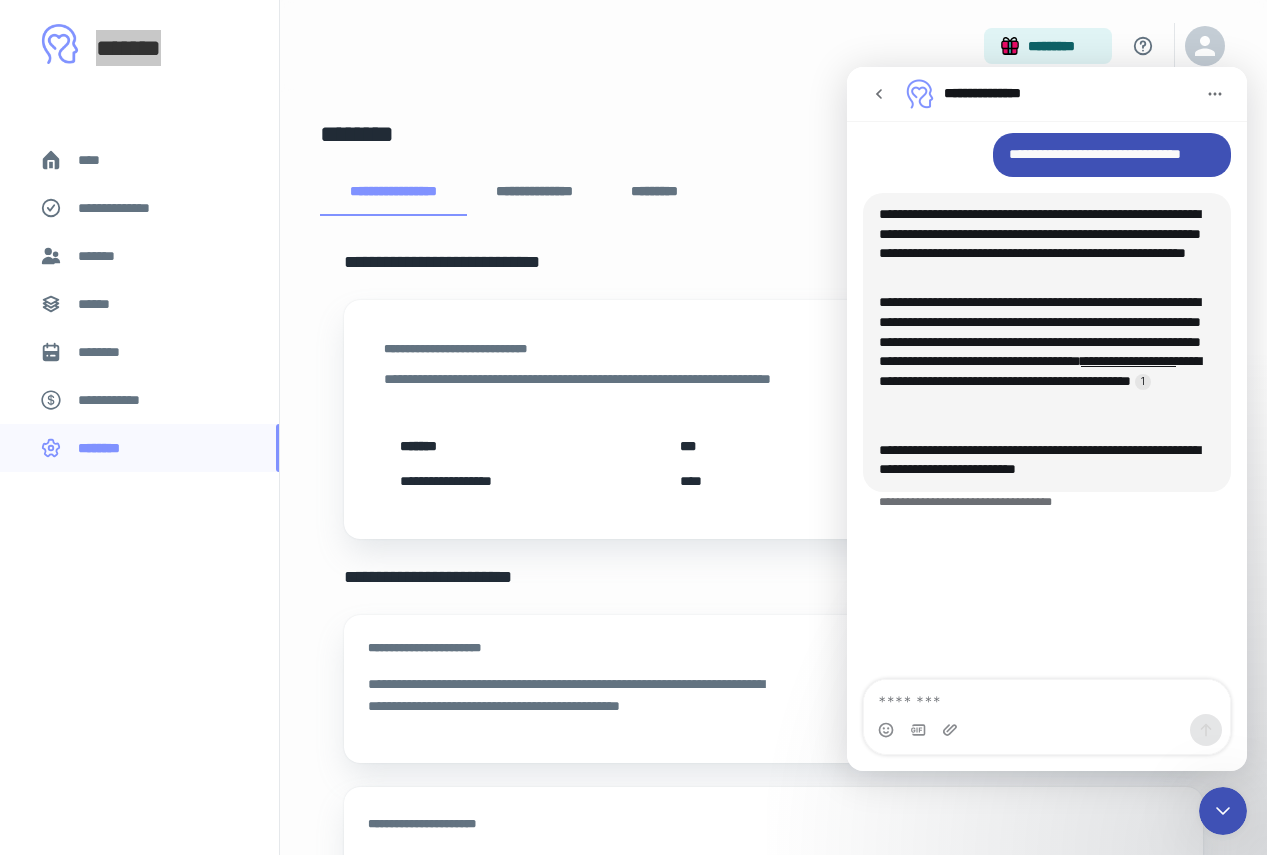 click 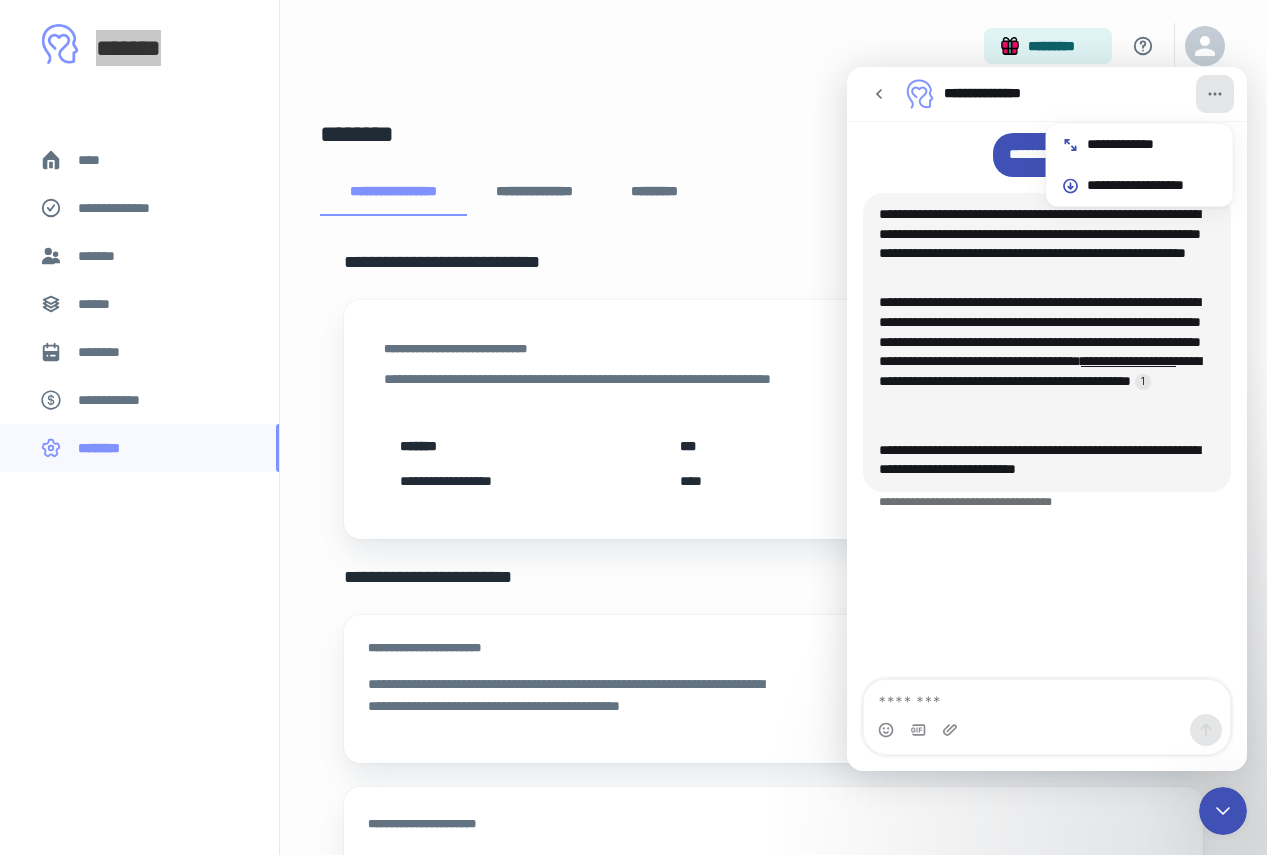 click at bounding box center (879, 94) 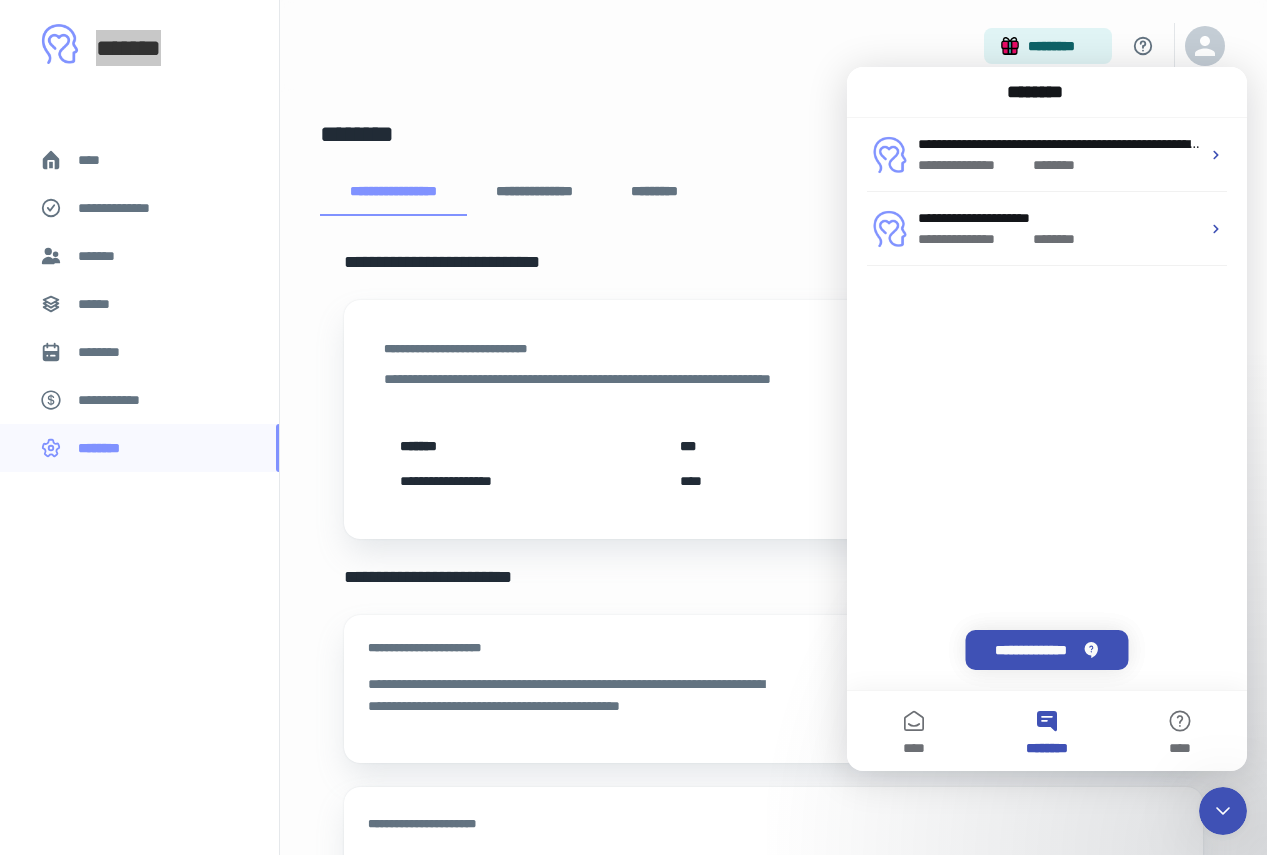 click 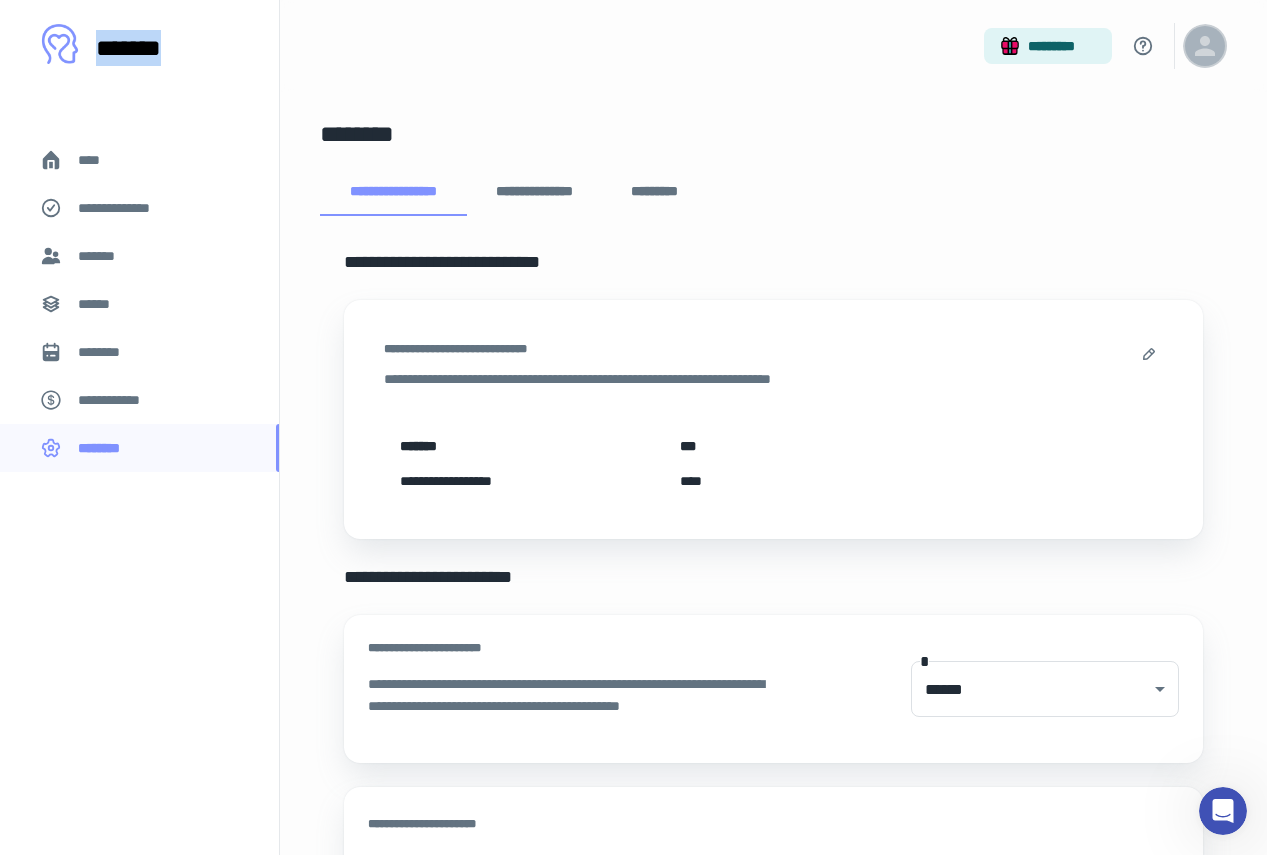 click at bounding box center (1205, 46) 